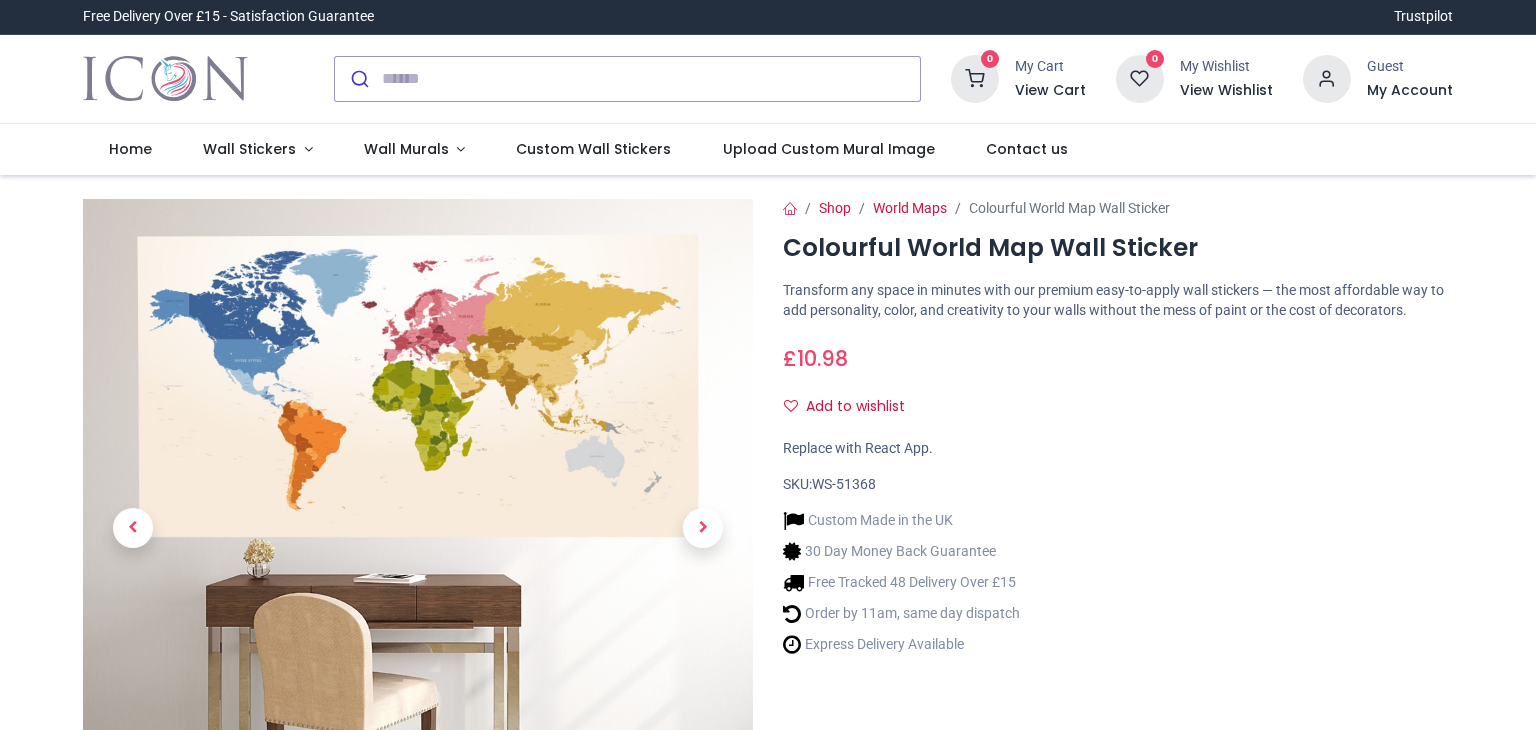 scroll, scrollTop: 0, scrollLeft: 0, axis: both 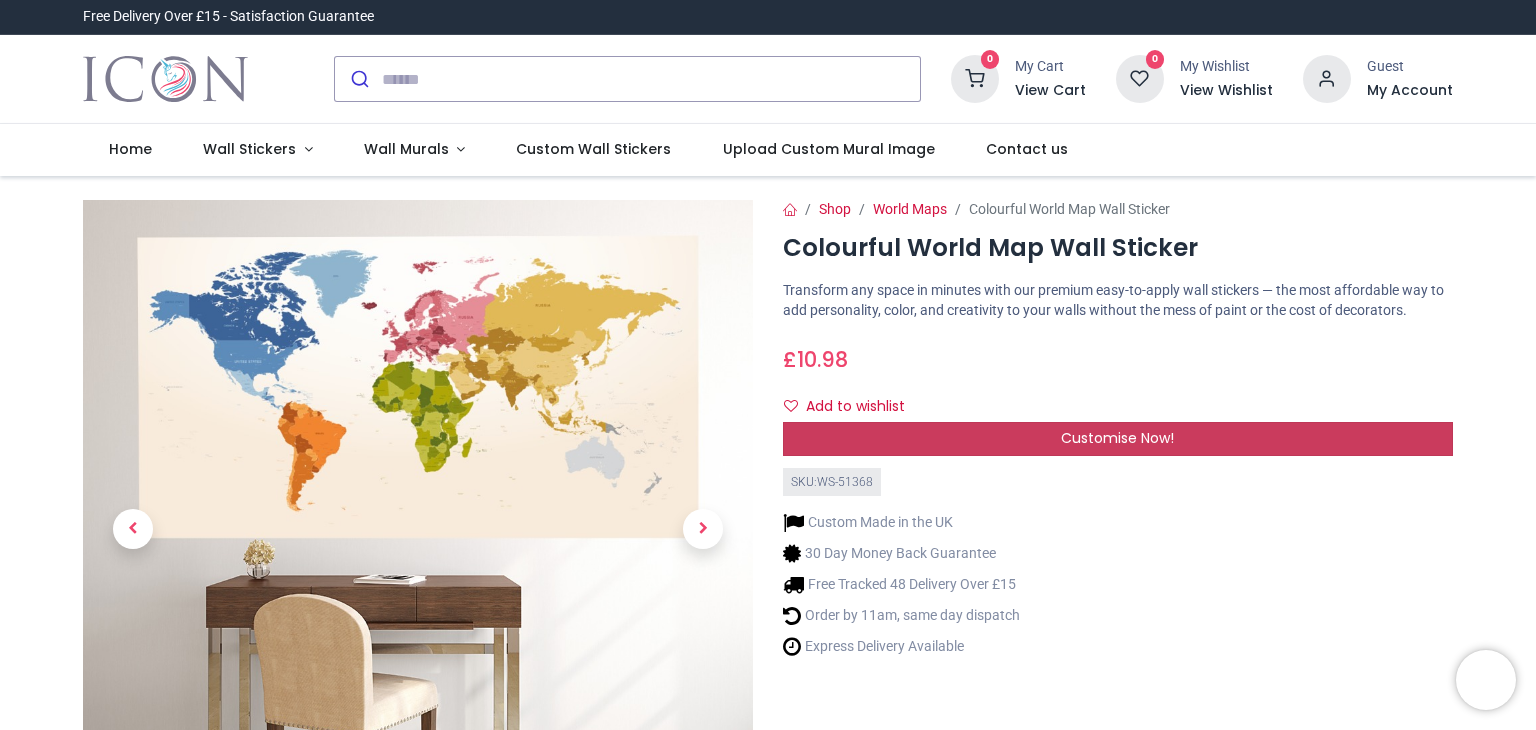 click on "Customise Now!" at bounding box center [1118, 439] 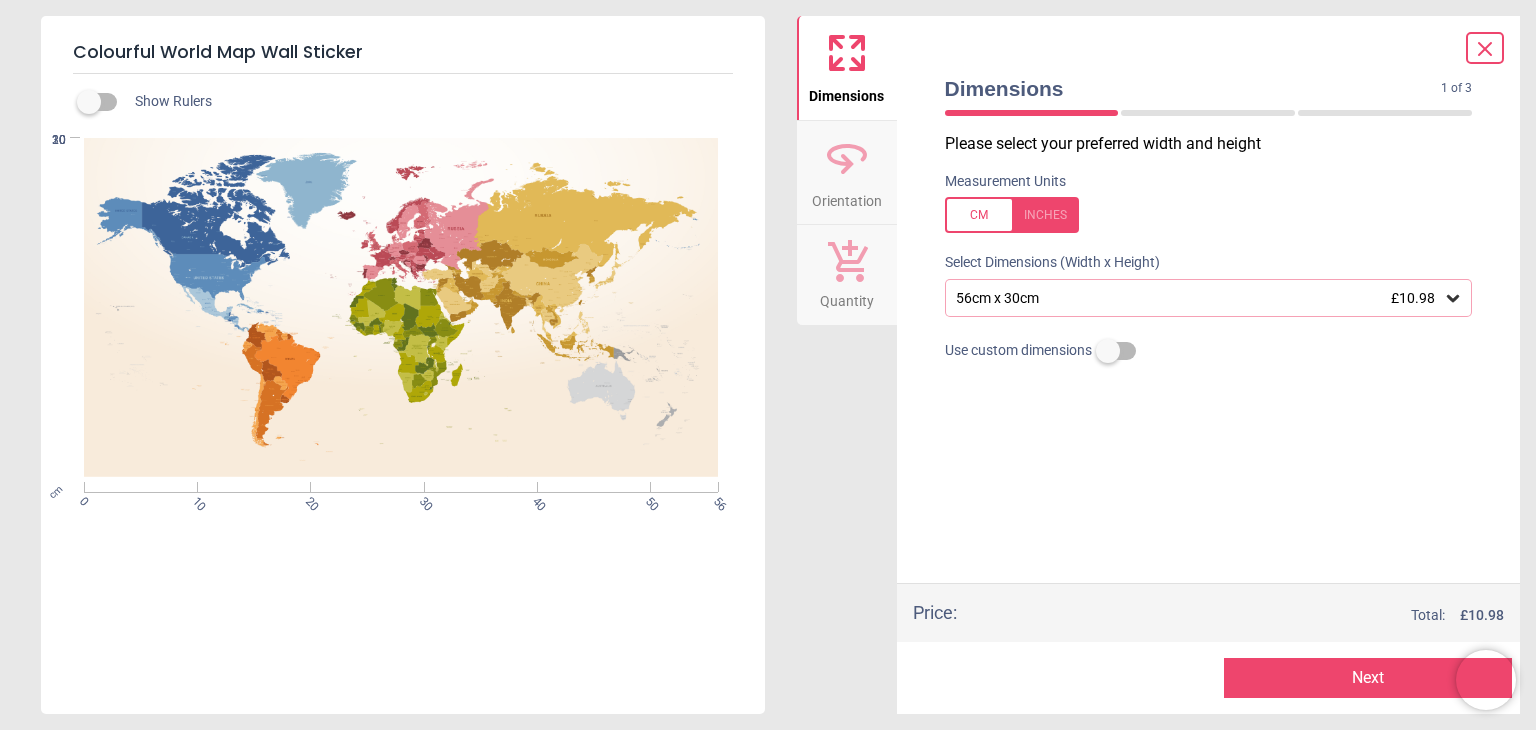 click on "56cm  x  30cm       £10.98" at bounding box center (1199, 298) 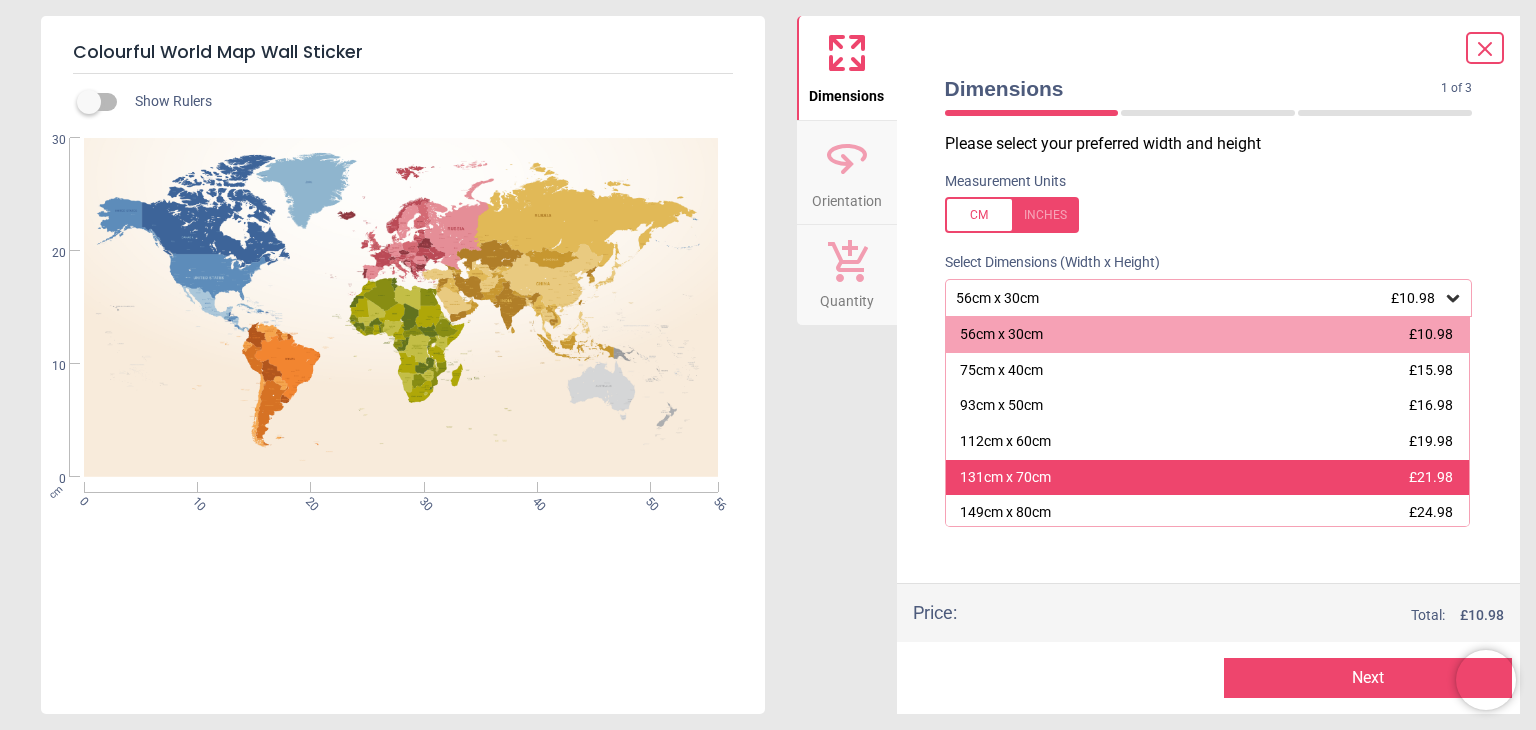 click on "131cm  x  70cm       £21.98" at bounding box center (1208, 478) 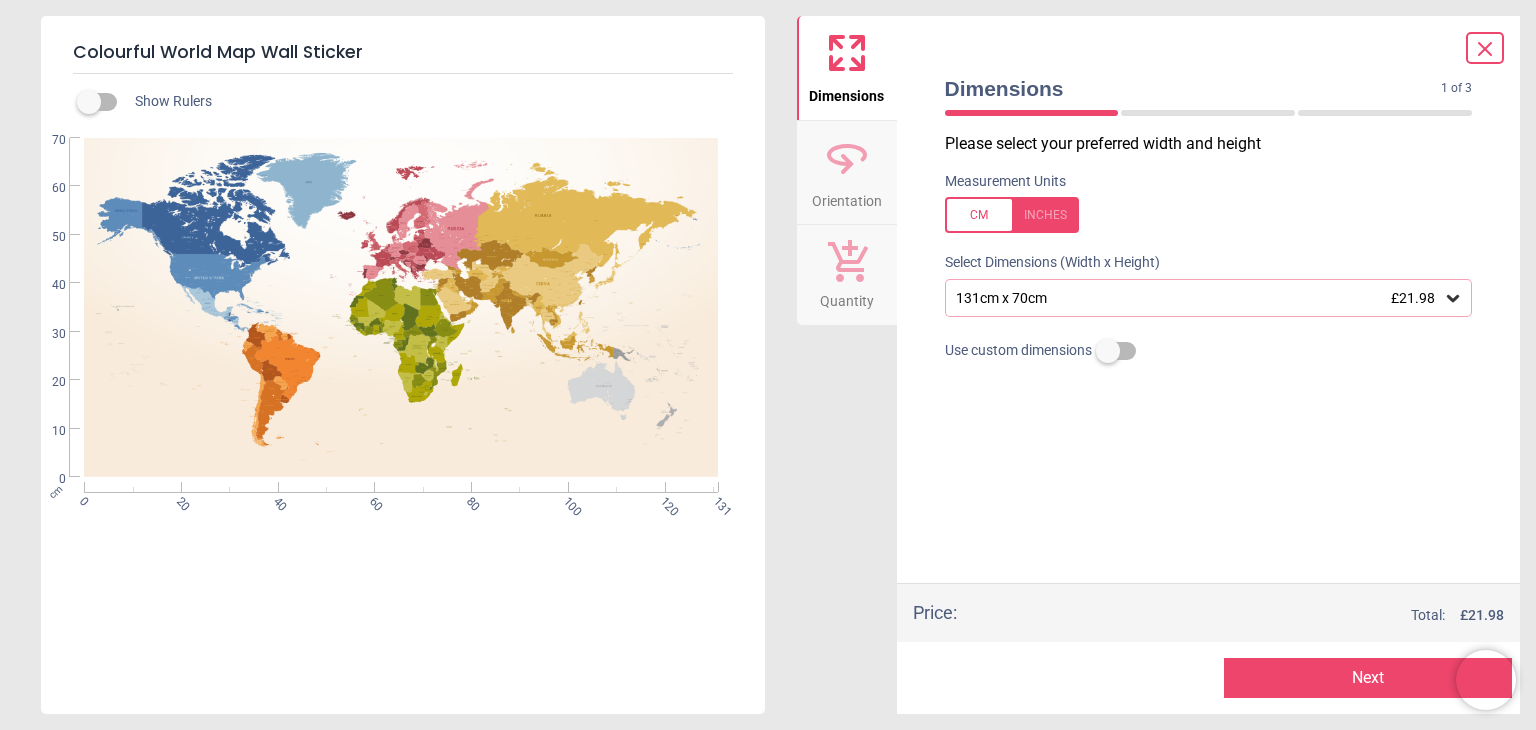 click on "Next" at bounding box center (1368, 678) 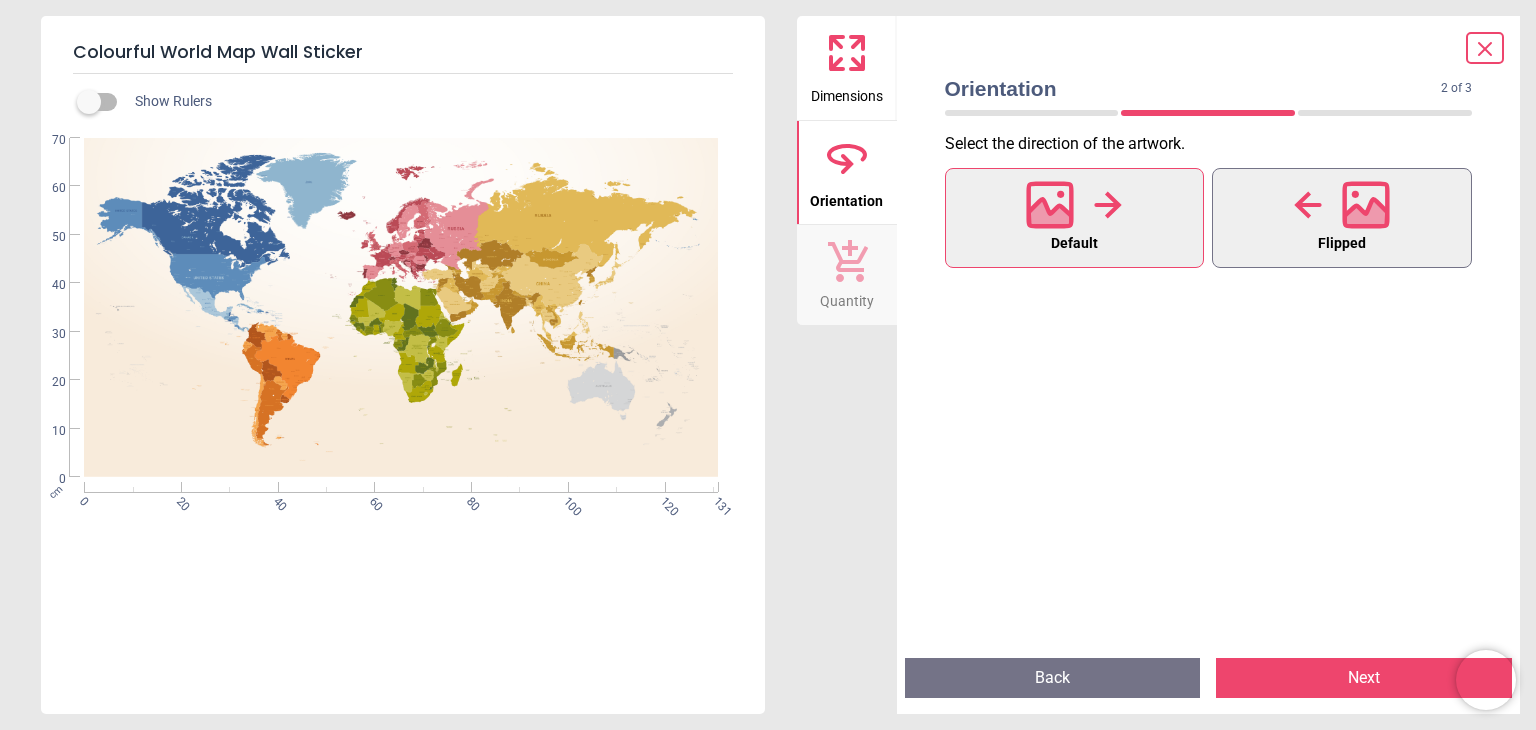 click on "Flipped" at bounding box center (1342, 244) 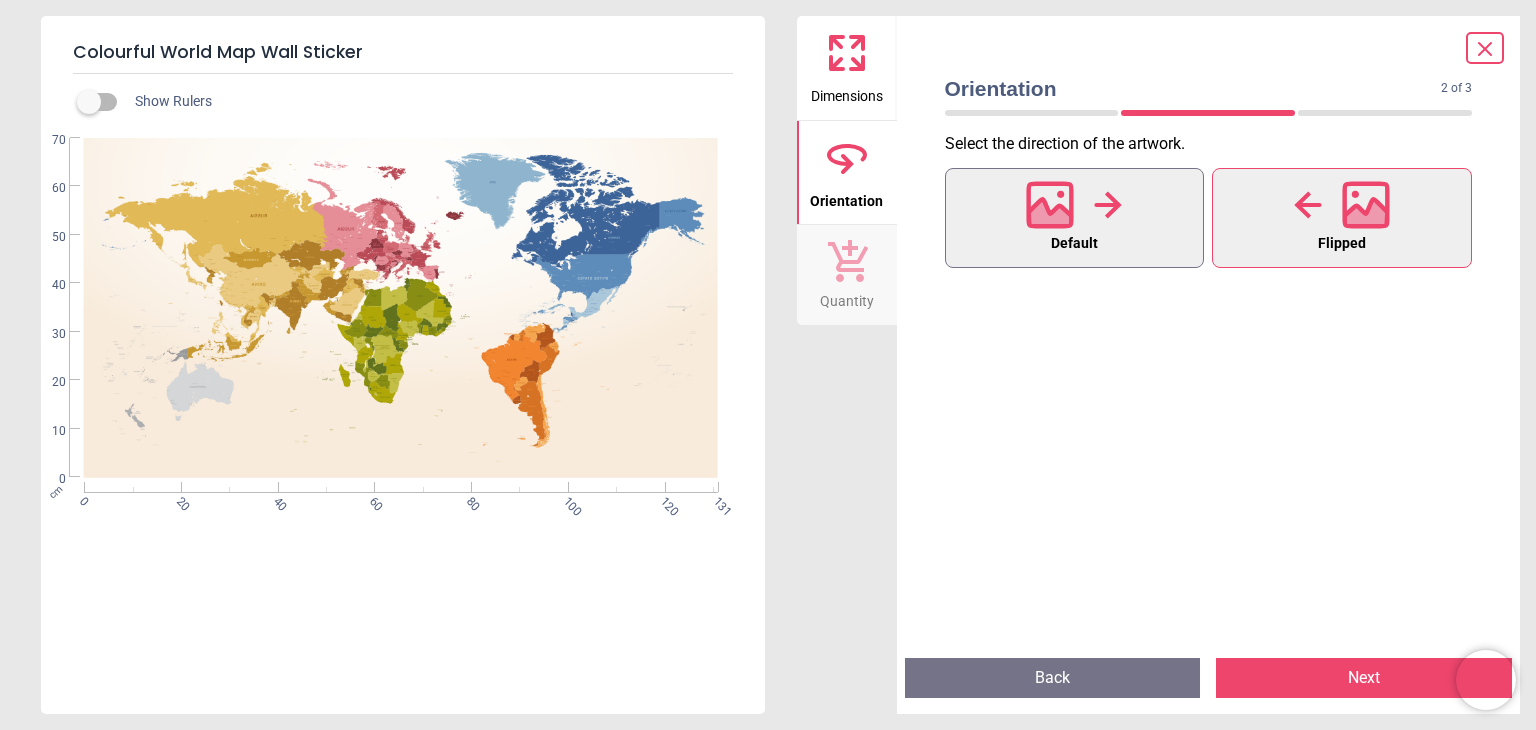 click 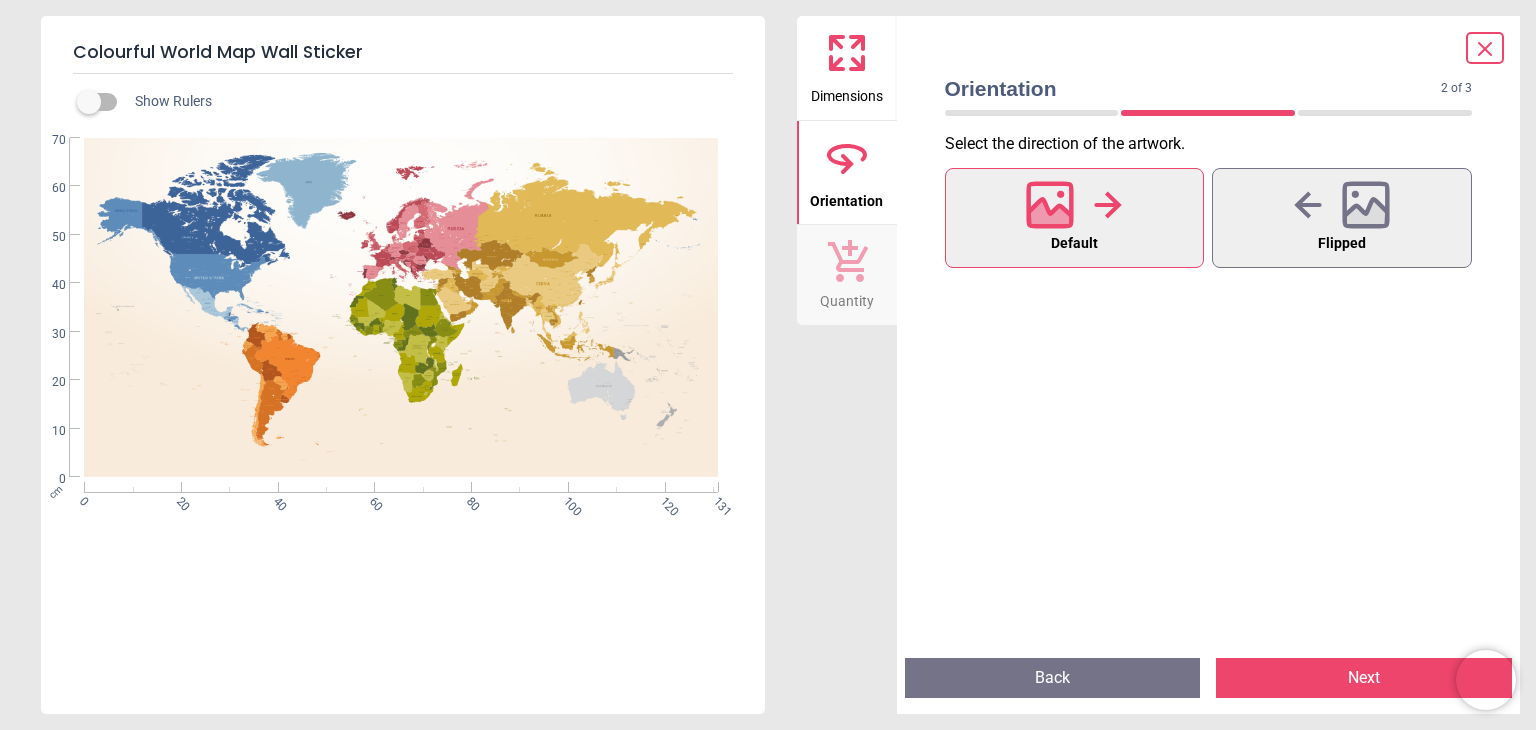 click on "Next" at bounding box center [1364, 678] 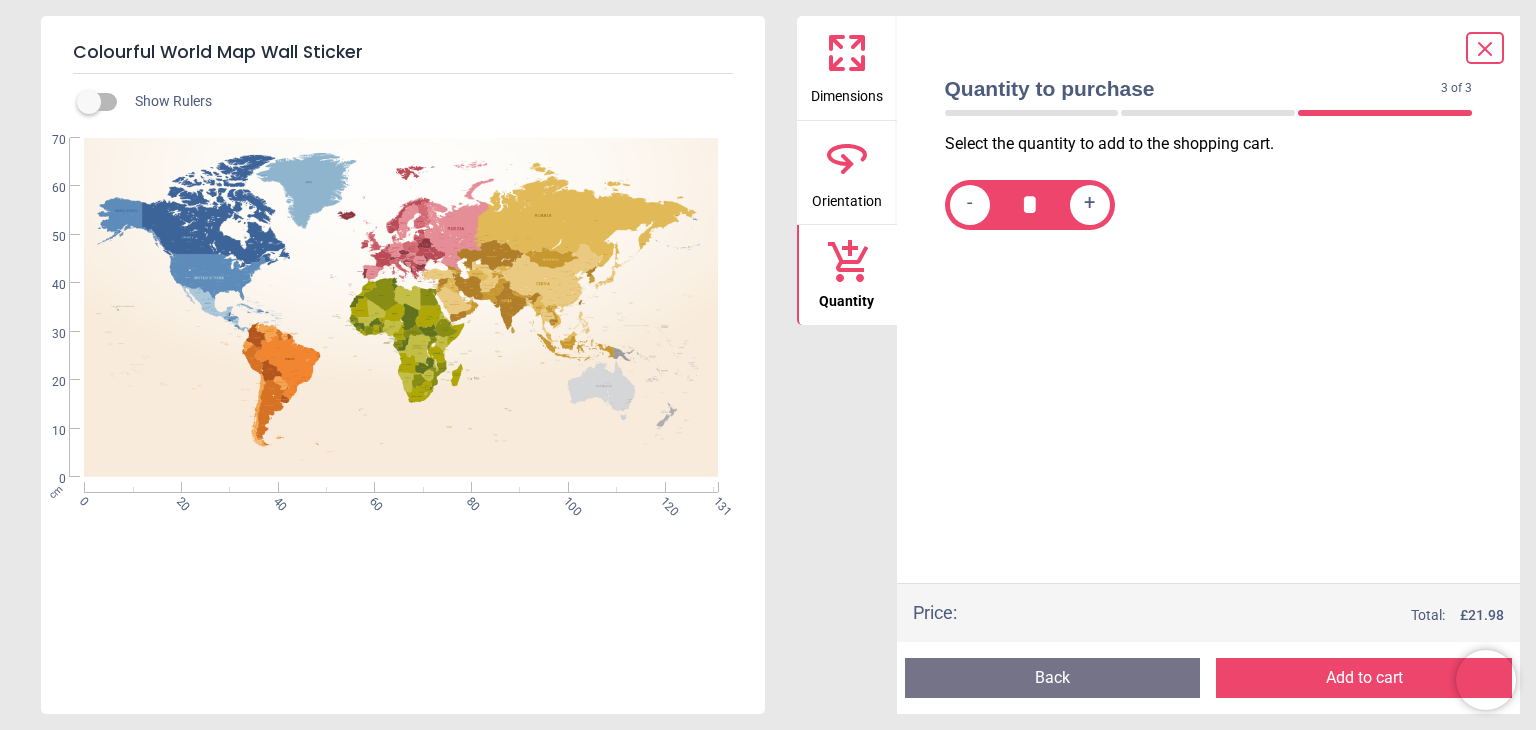 click on "Add to cart" at bounding box center (1364, 678) 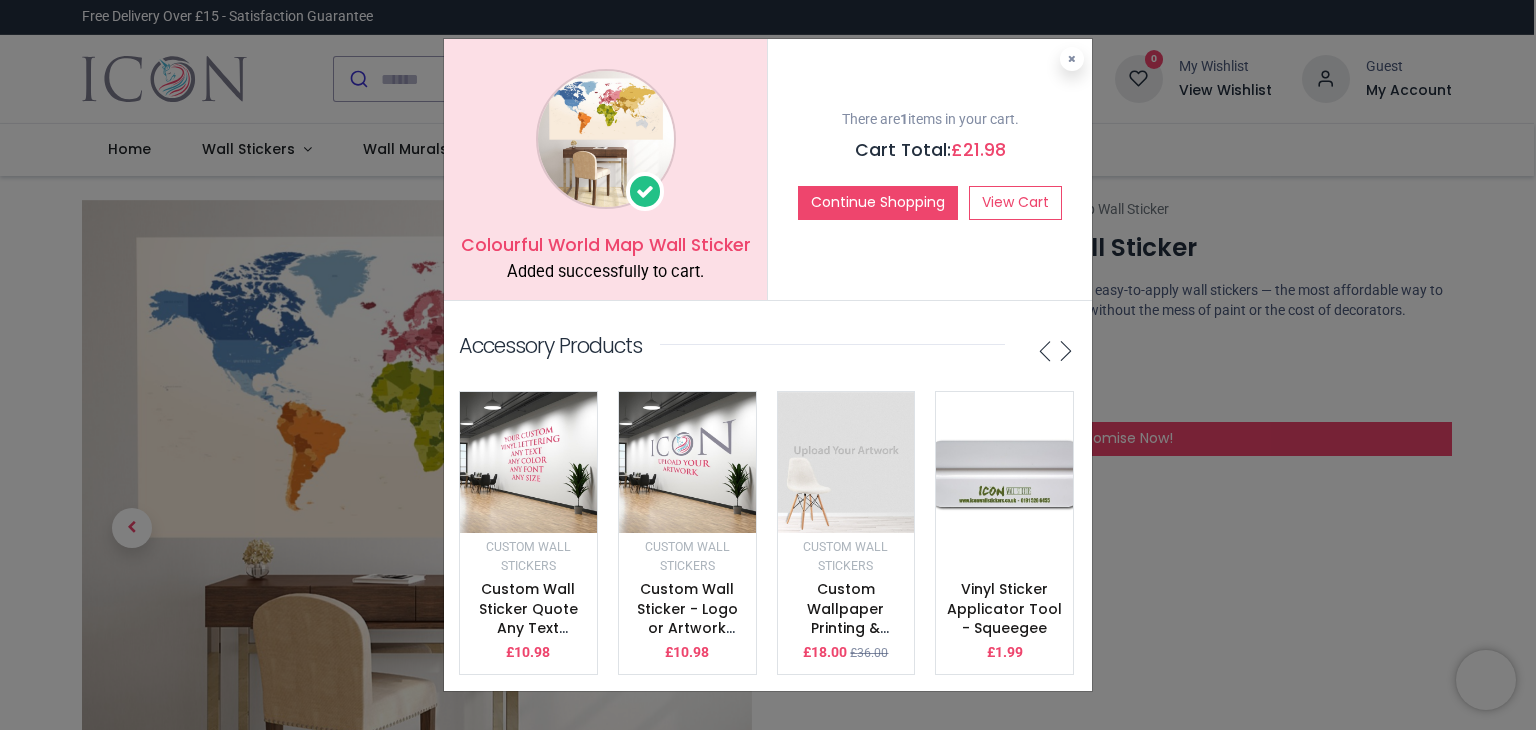 click at bounding box center (687, 462) 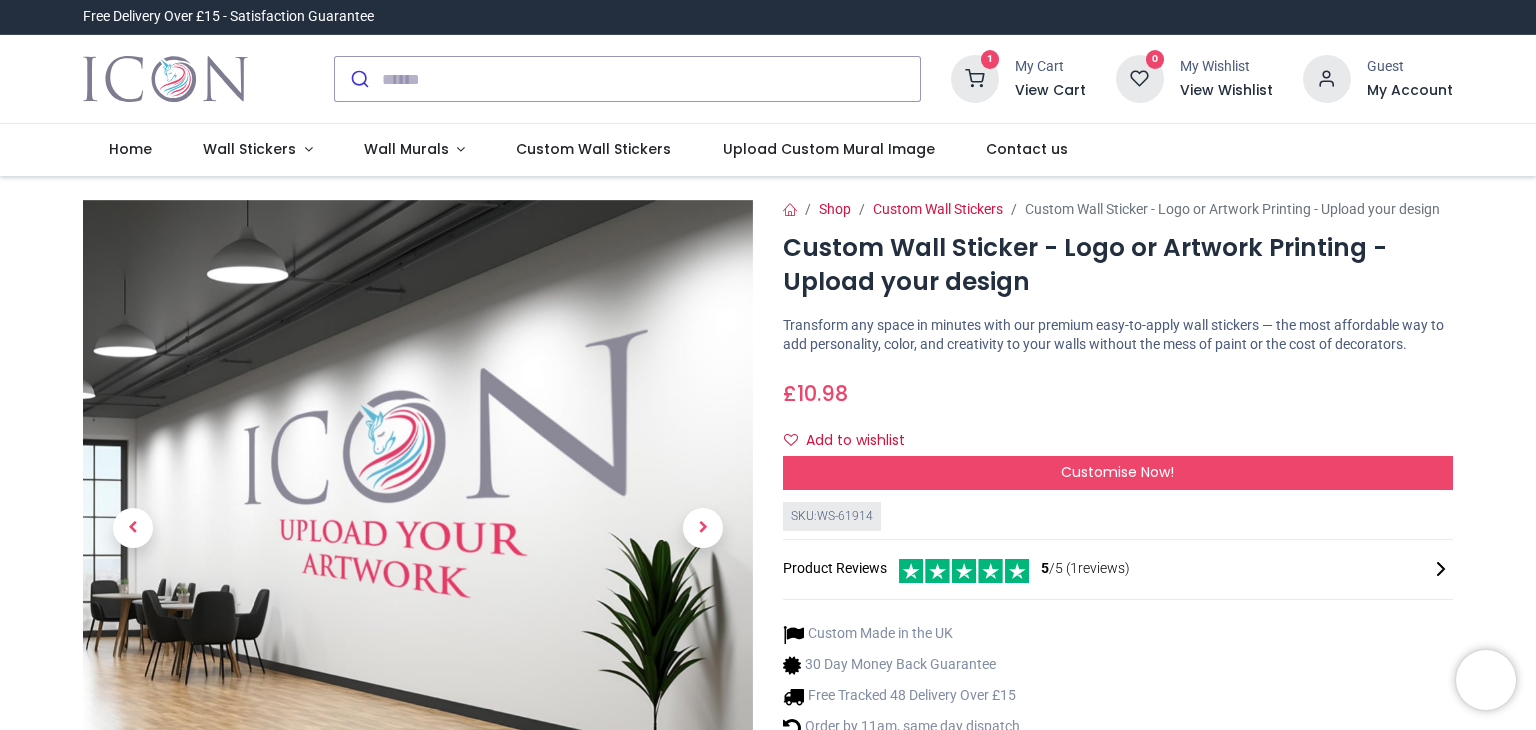 scroll, scrollTop: 0, scrollLeft: 0, axis: both 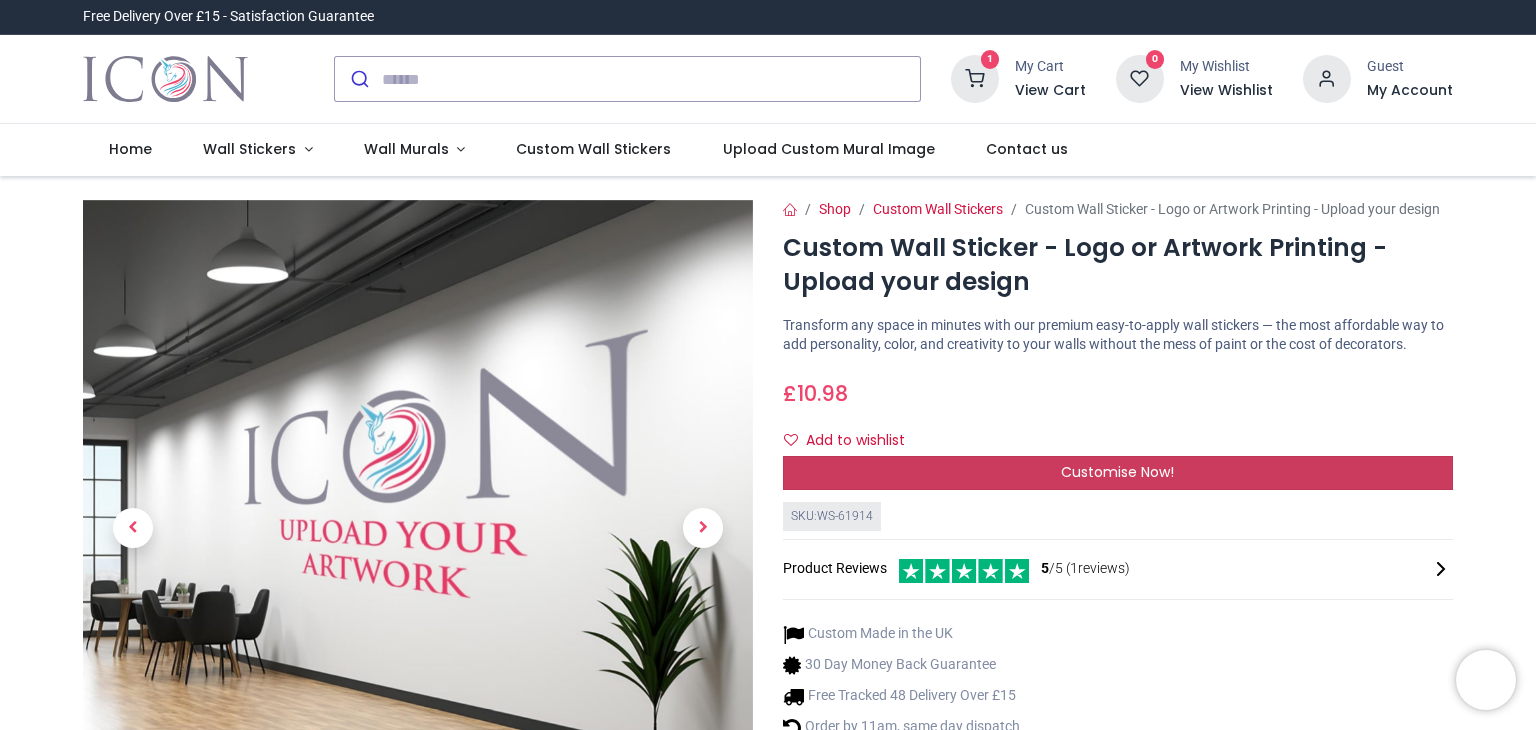 click on "Customise Now!" at bounding box center [1118, 473] 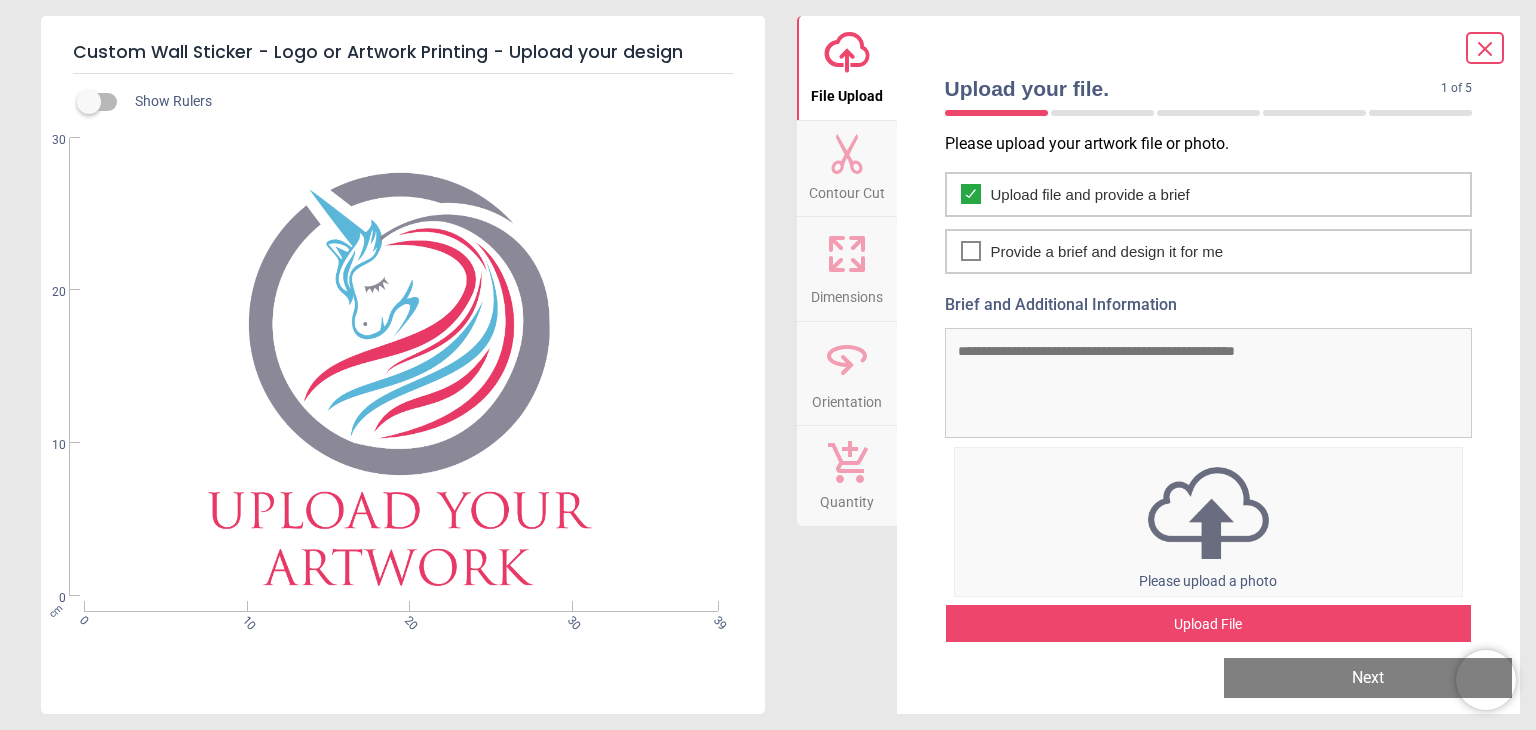 click at bounding box center (1209, 513) 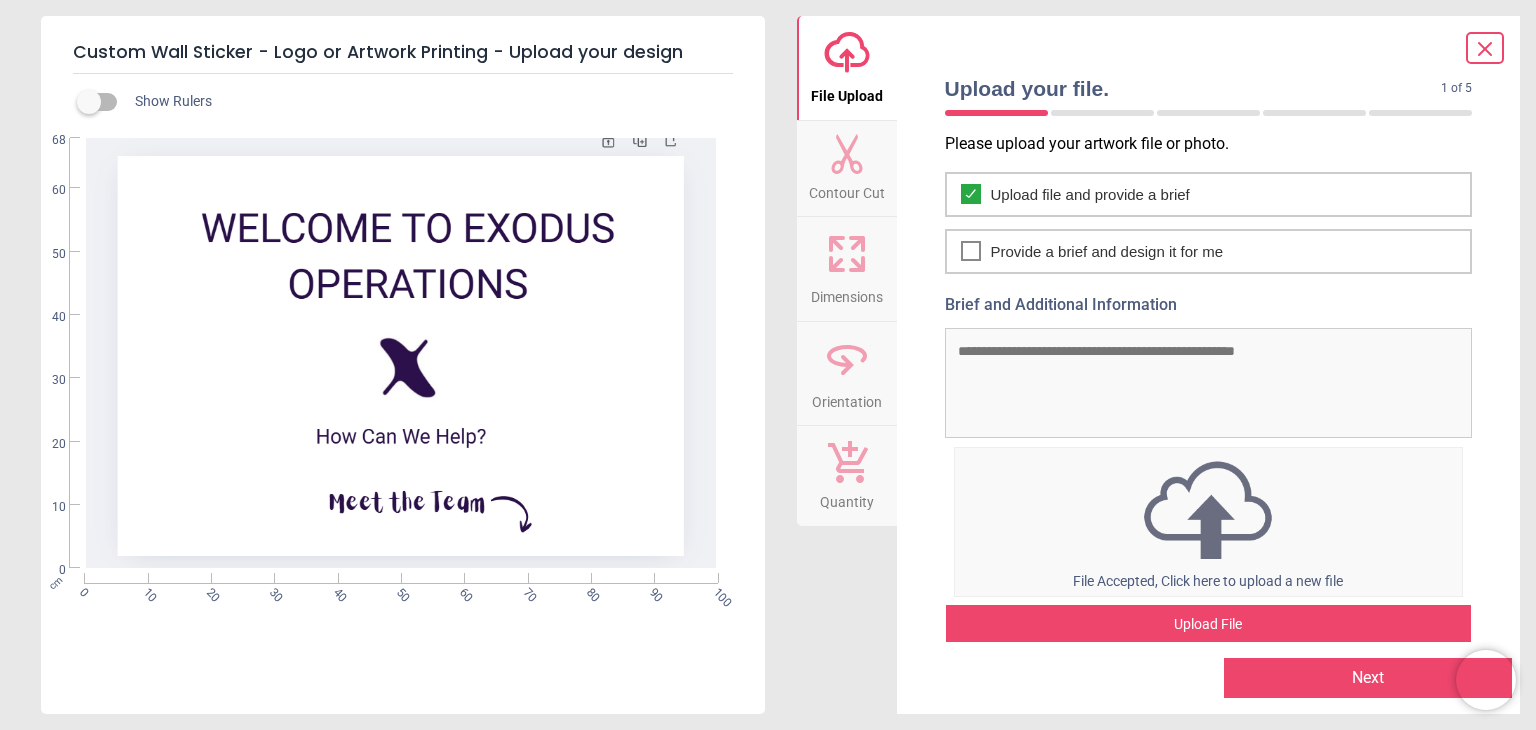 click on "cm 0 10 20 30 40 50 60 70 80 90 100 0 10 20 30 40 50 60 68" at bounding box center (401, 353) 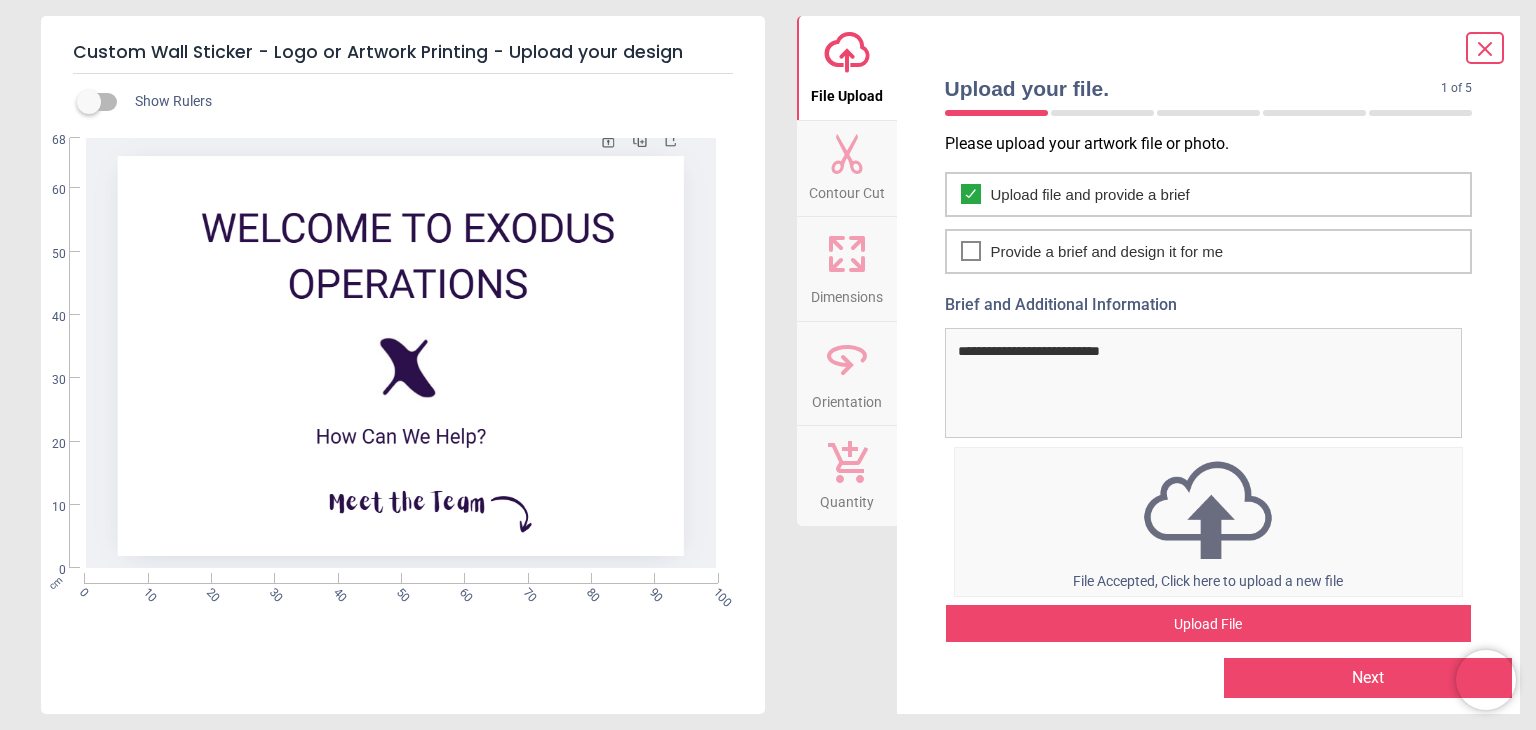 click on "**********" at bounding box center [1209, 366] 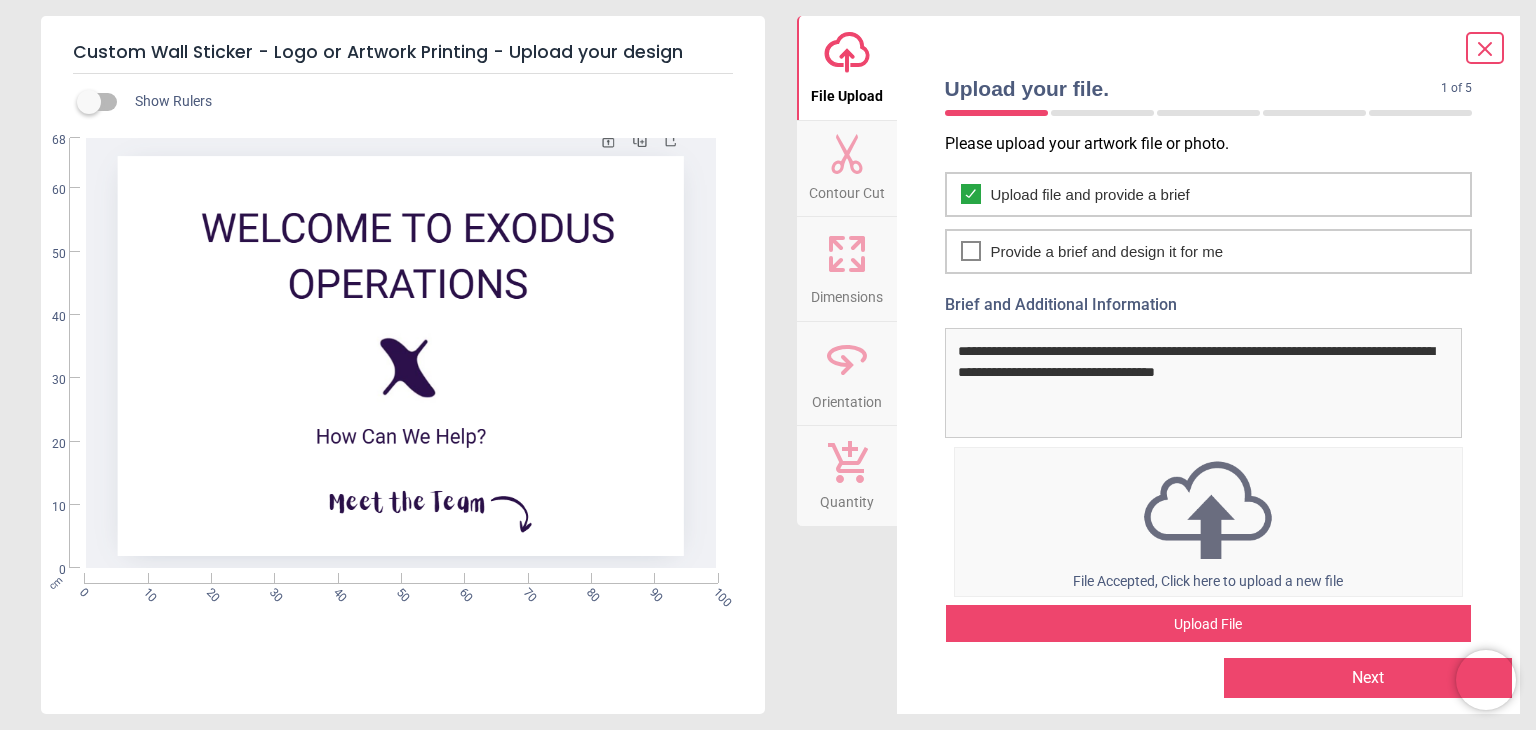 scroll, scrollTop: 17, scrollLeft: 0, axis: vertical 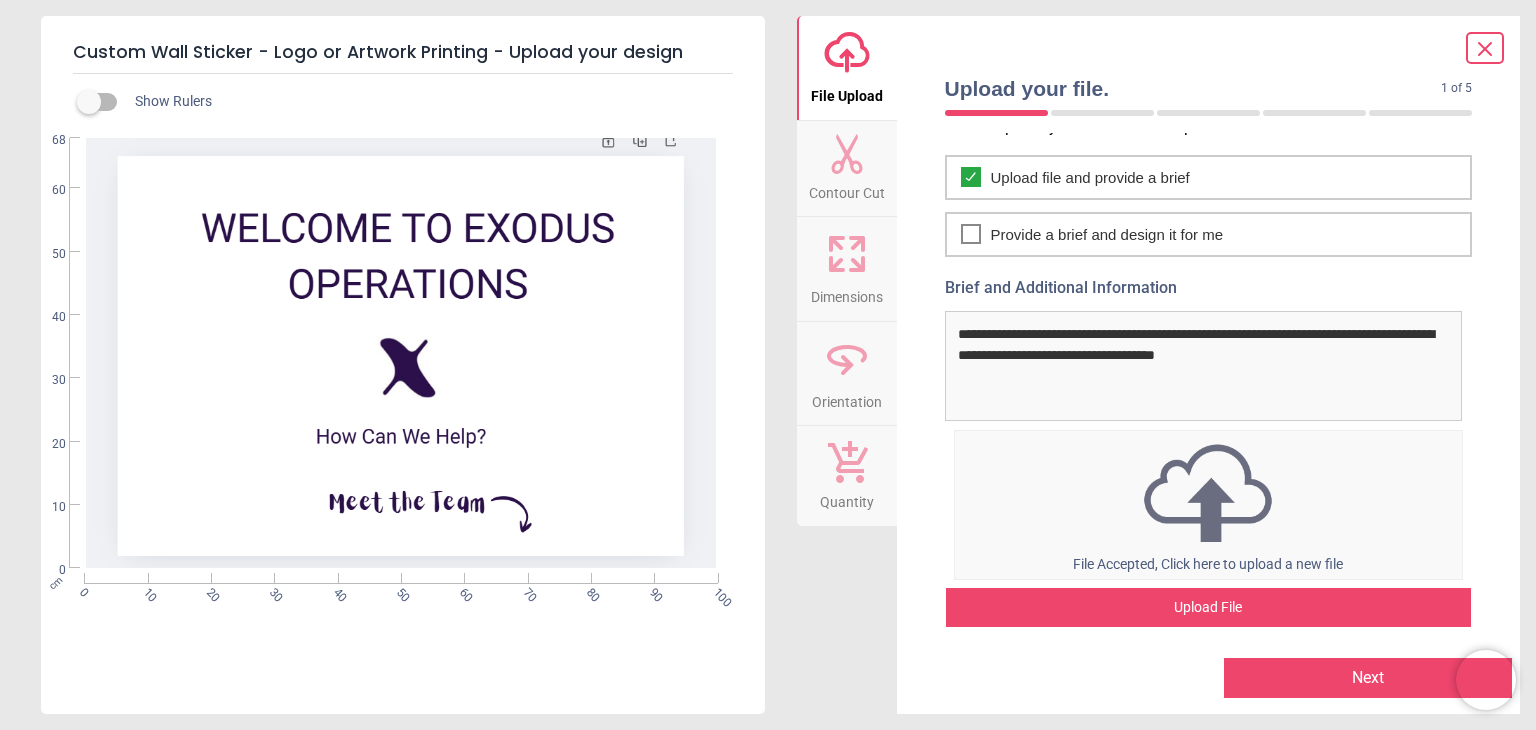 type on "**********" 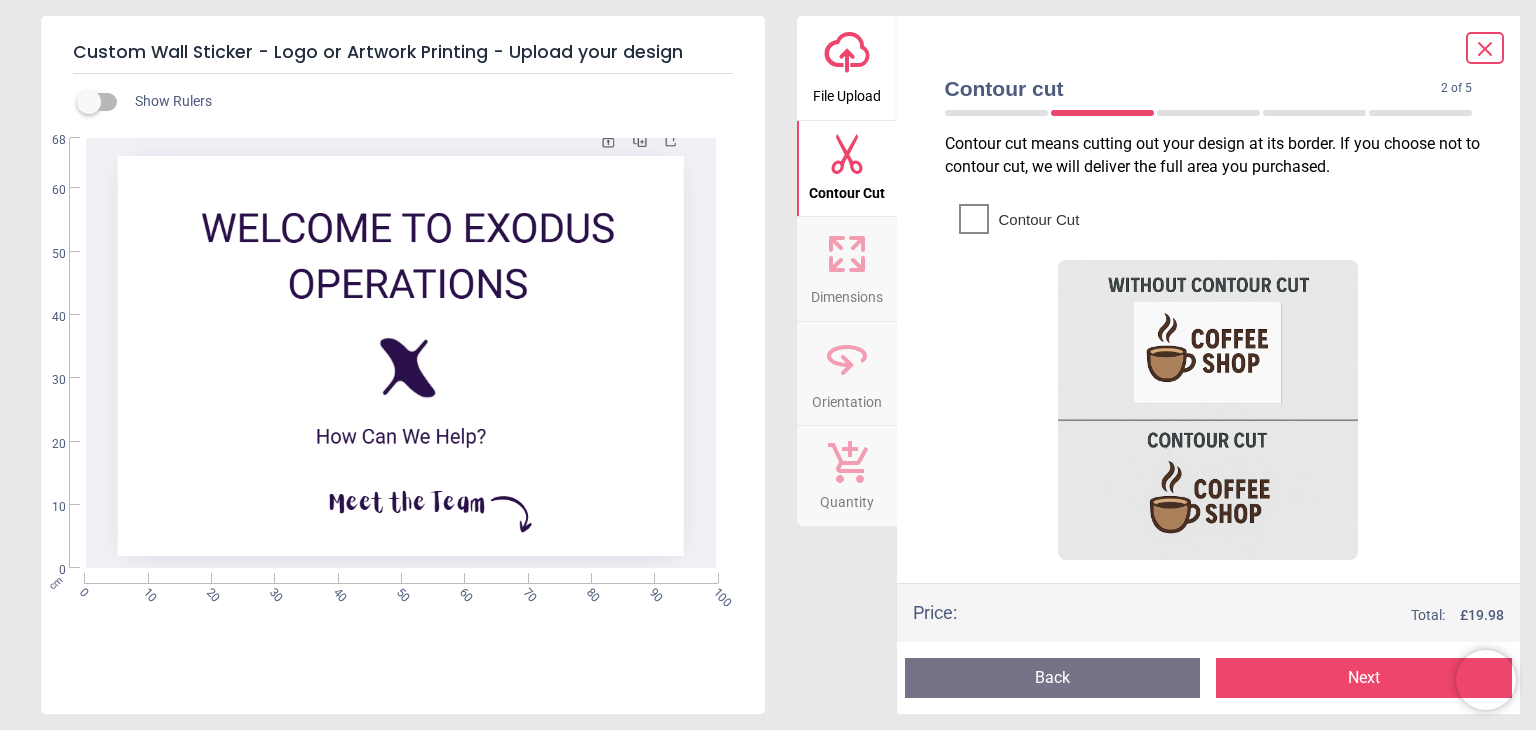 click at bounding box center (1208, 410) 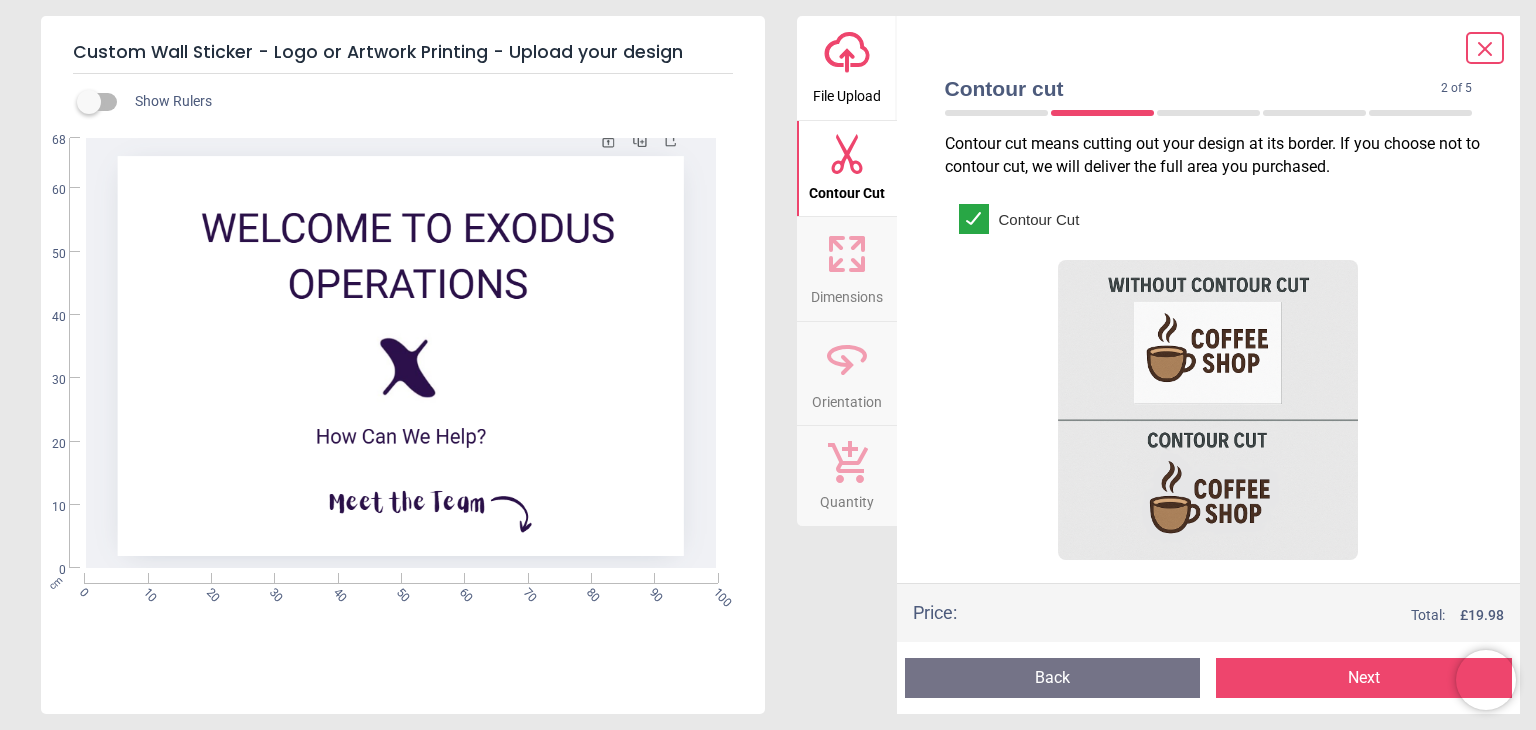 click on "Next" at bounding box center [1364, 678] 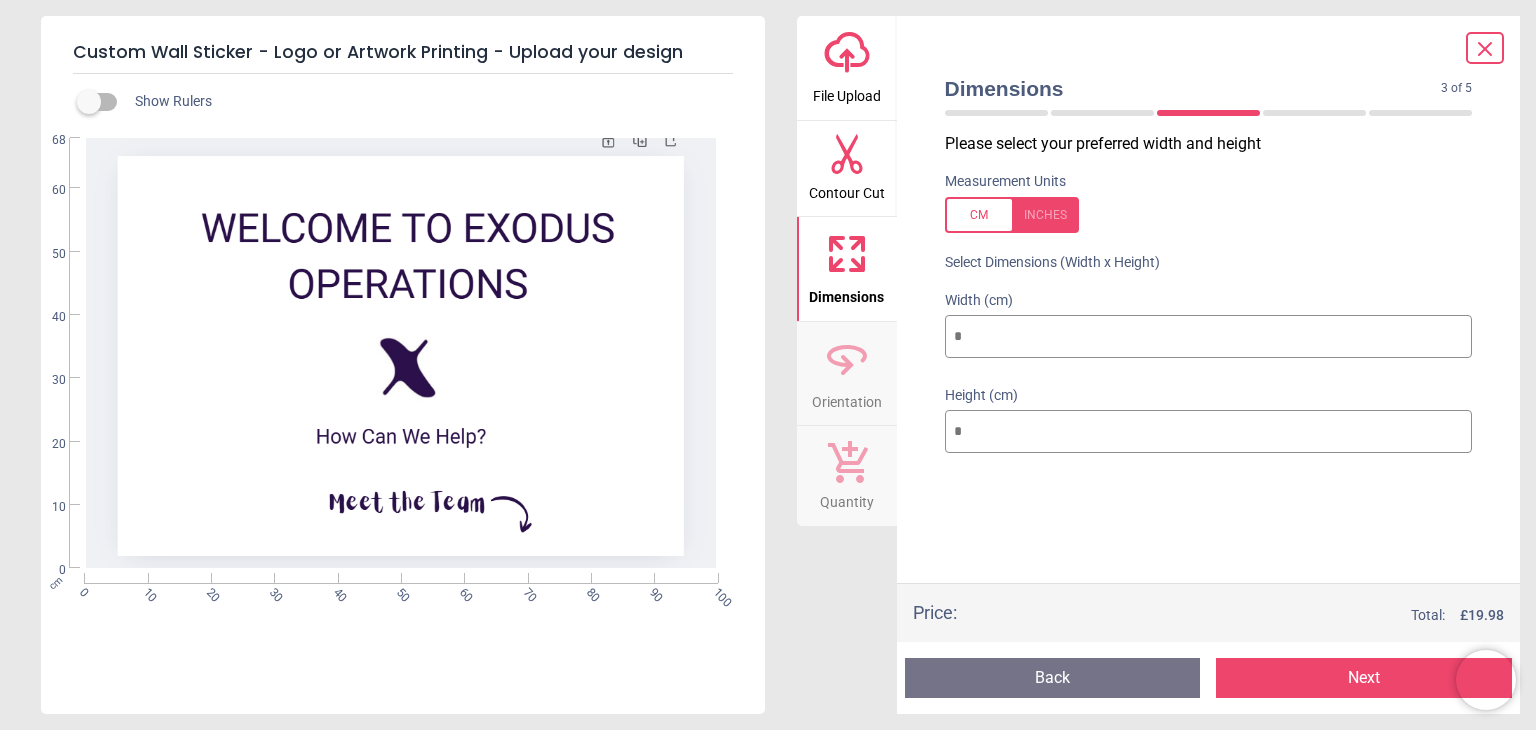 click on "**" at bounding box center [1209, 432] 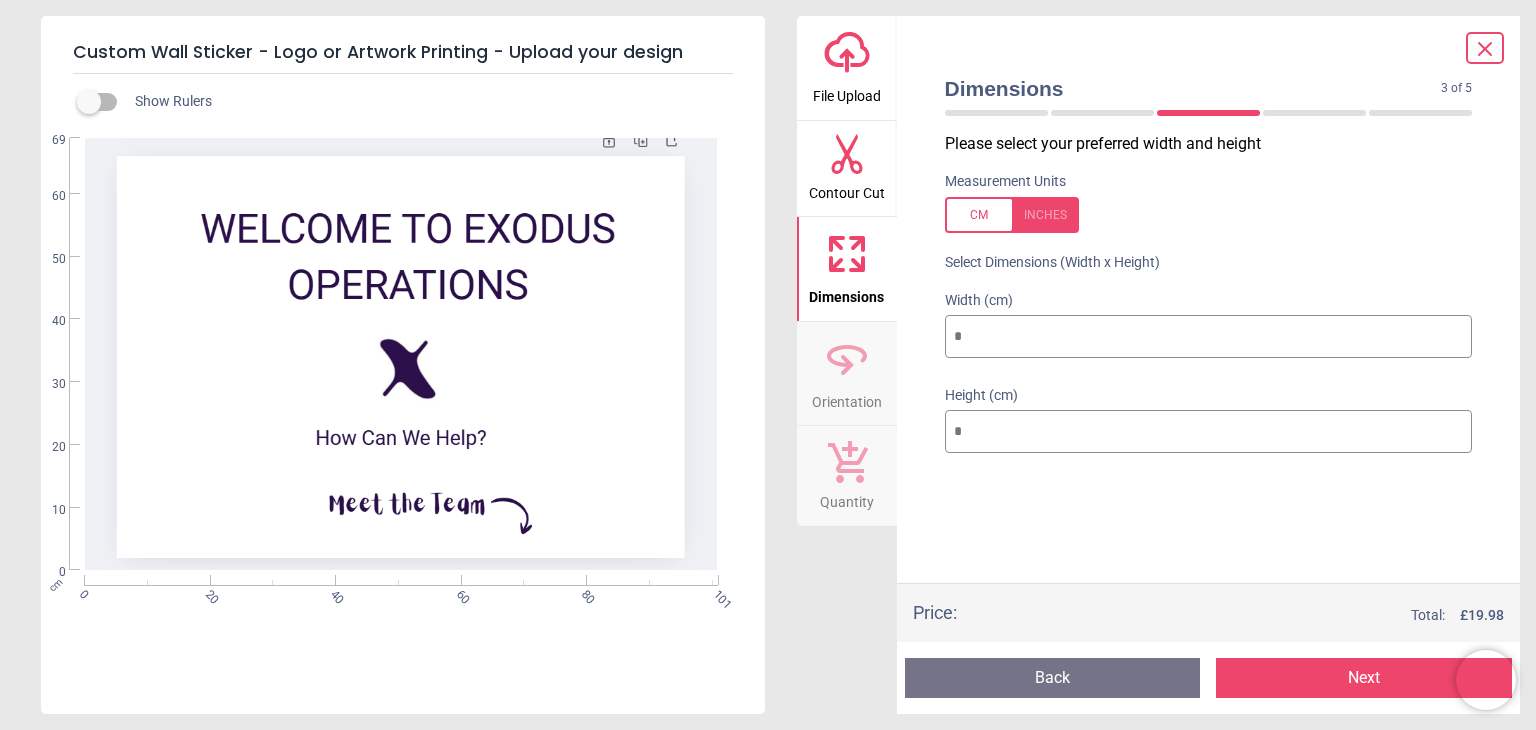 click on "***" at bounding box center (1209, 337) 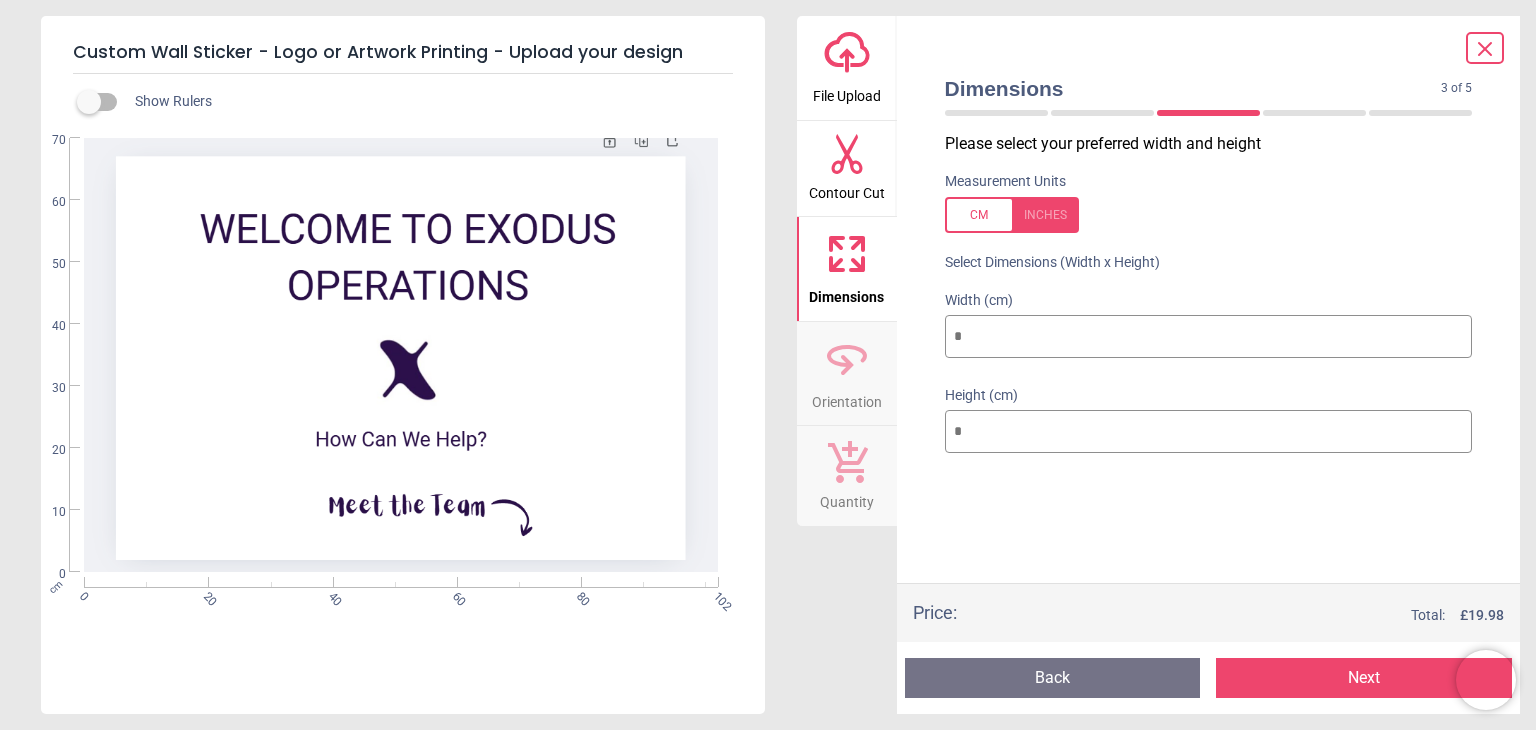 click on "***" at bounding box center [1209, 337] 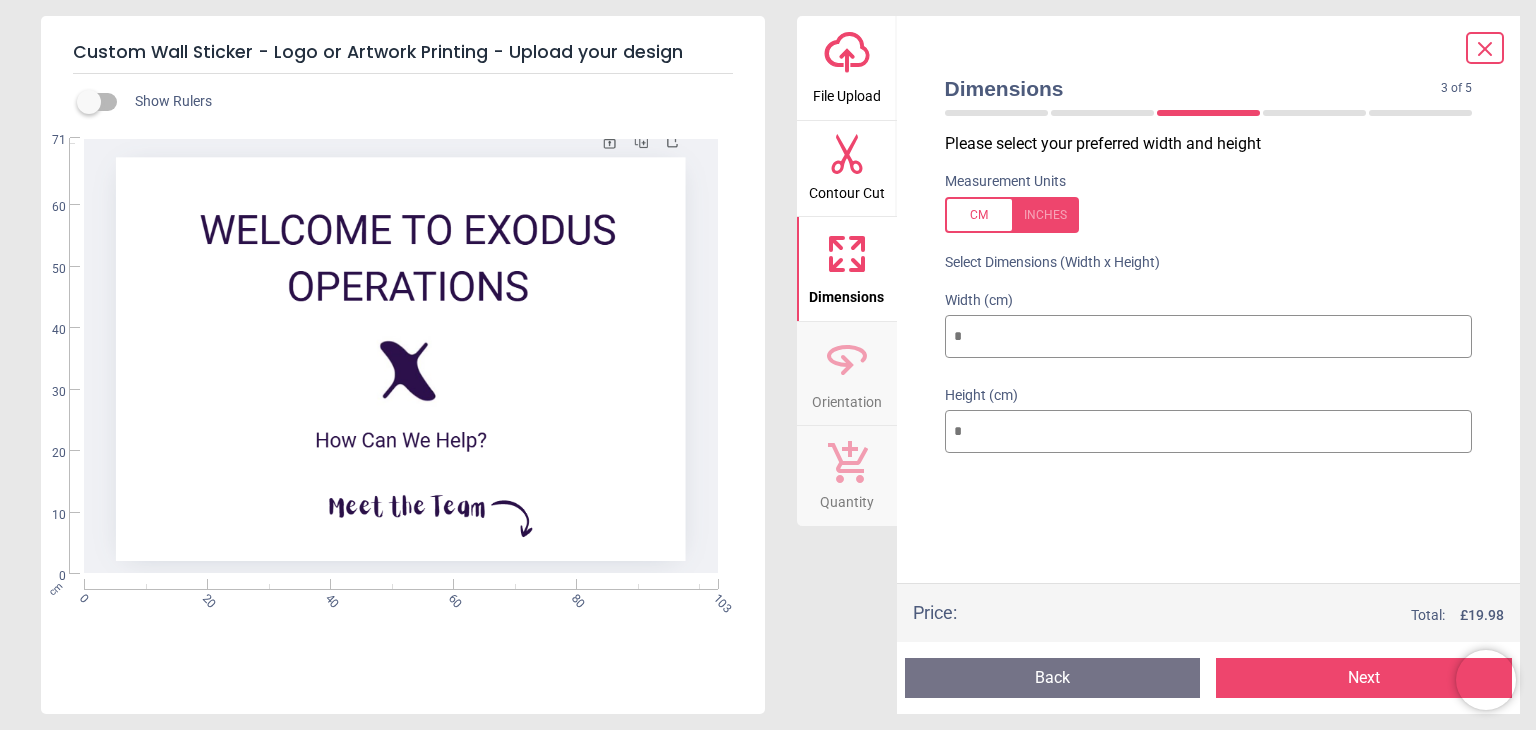 click on "***" at bounding box center [1209, 337] 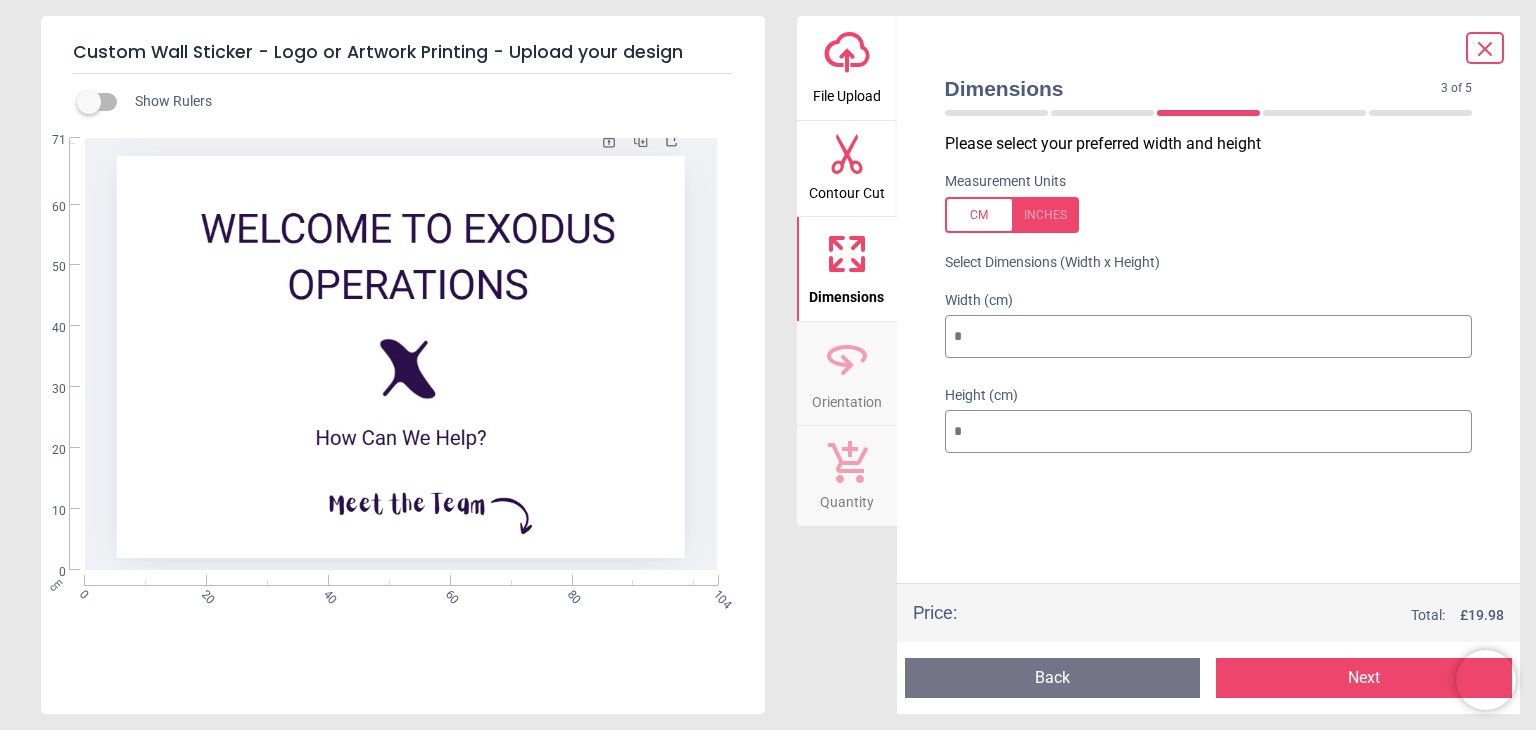 type on "***" 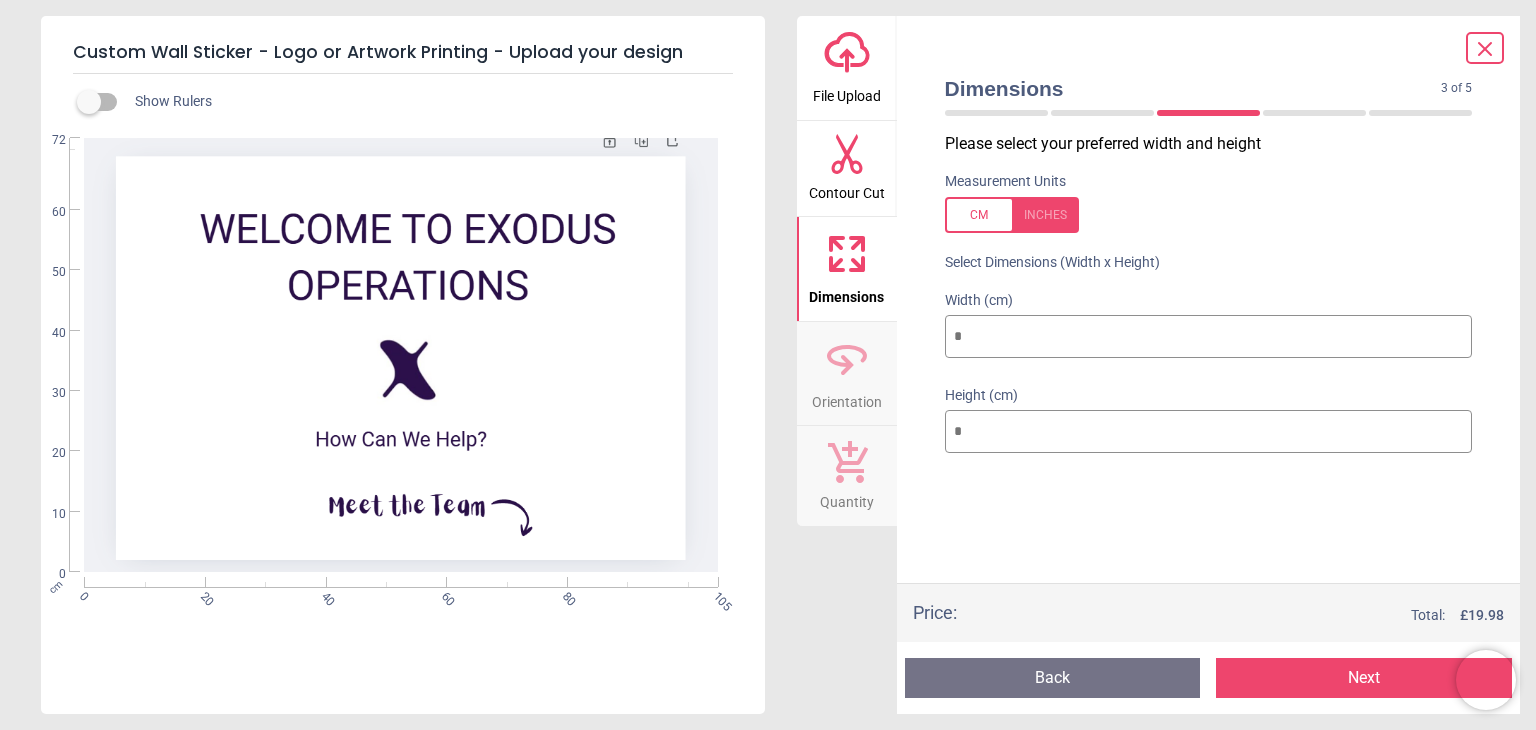 type on "***" 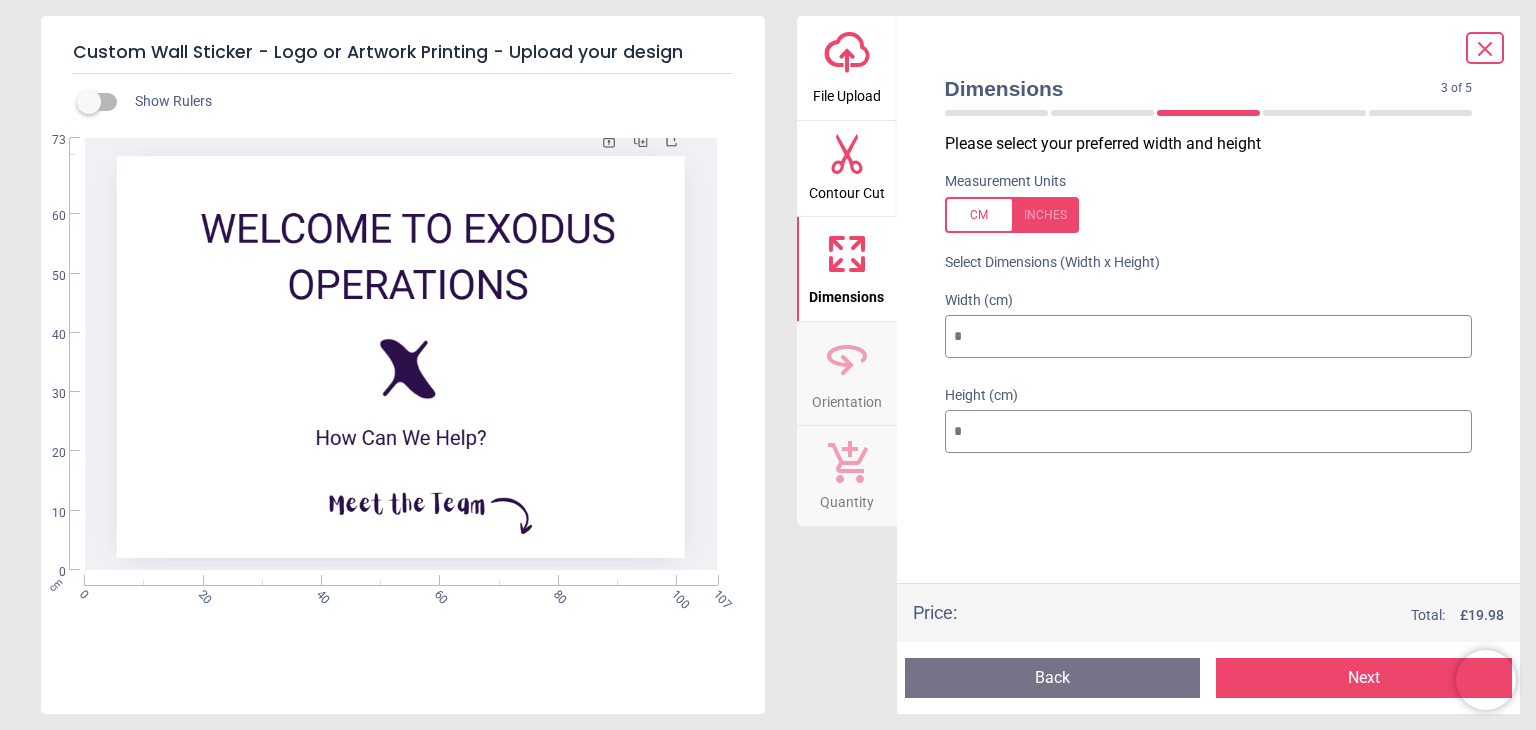 click on "***" at bounding box center (1209, 337) 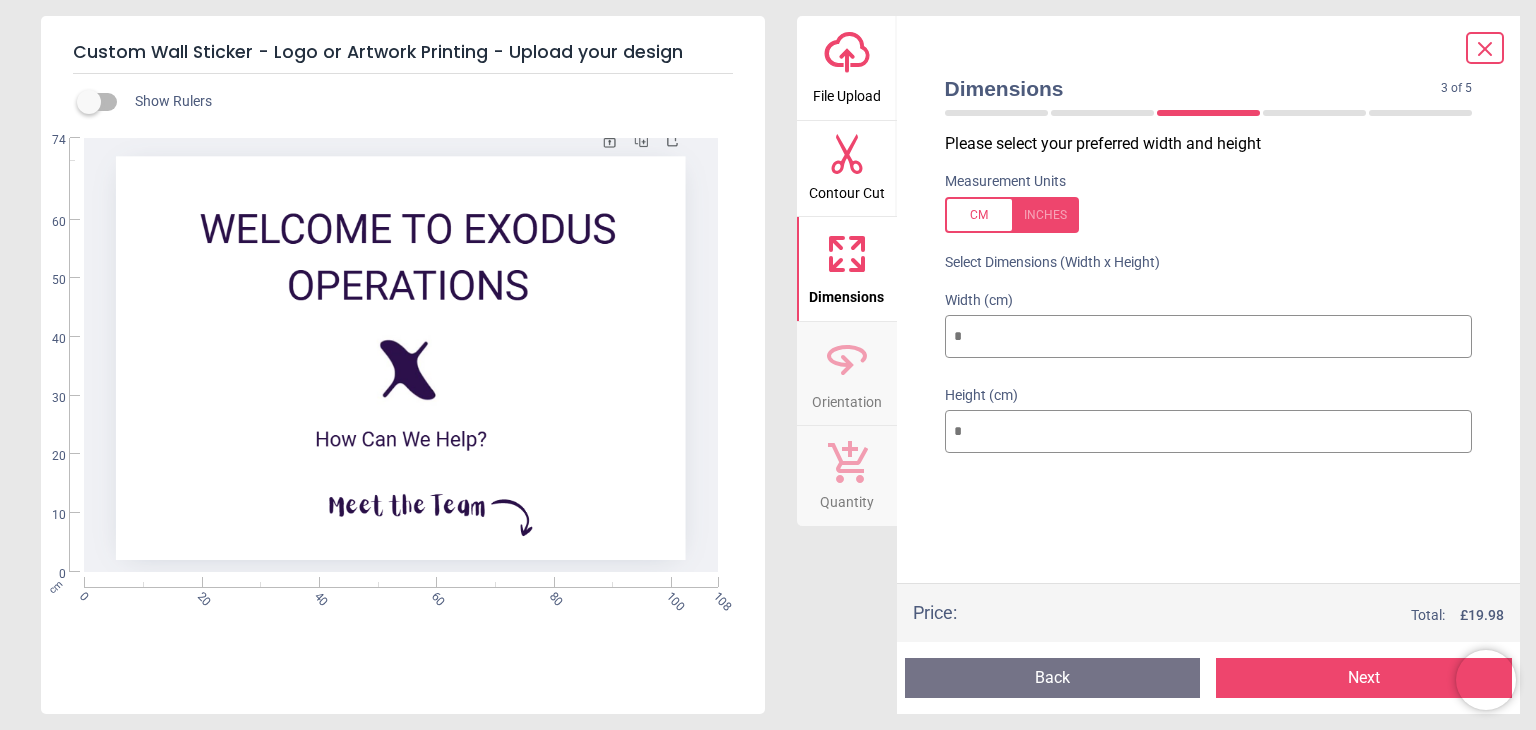 type on "***" 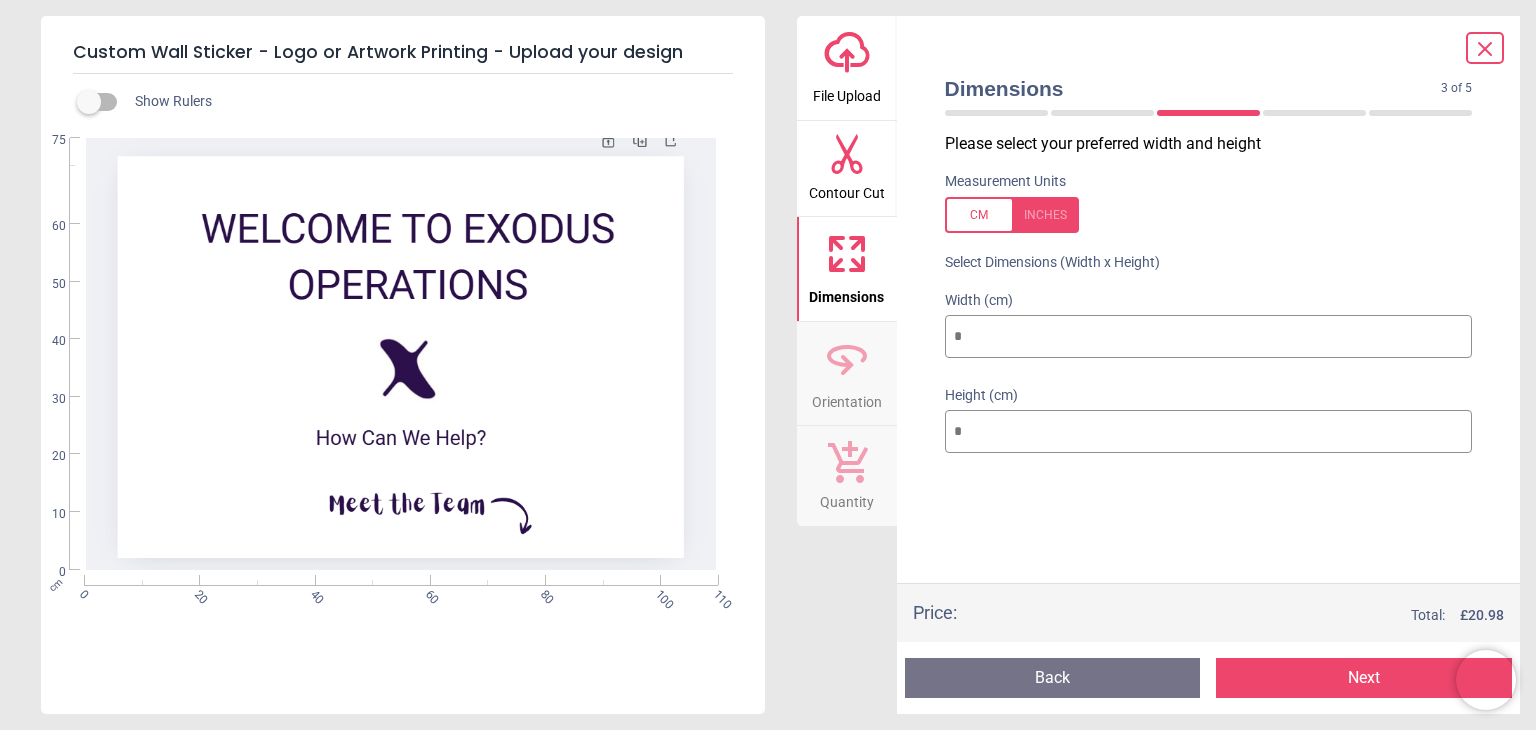 click on "***" at bounding box center [1209, 337] 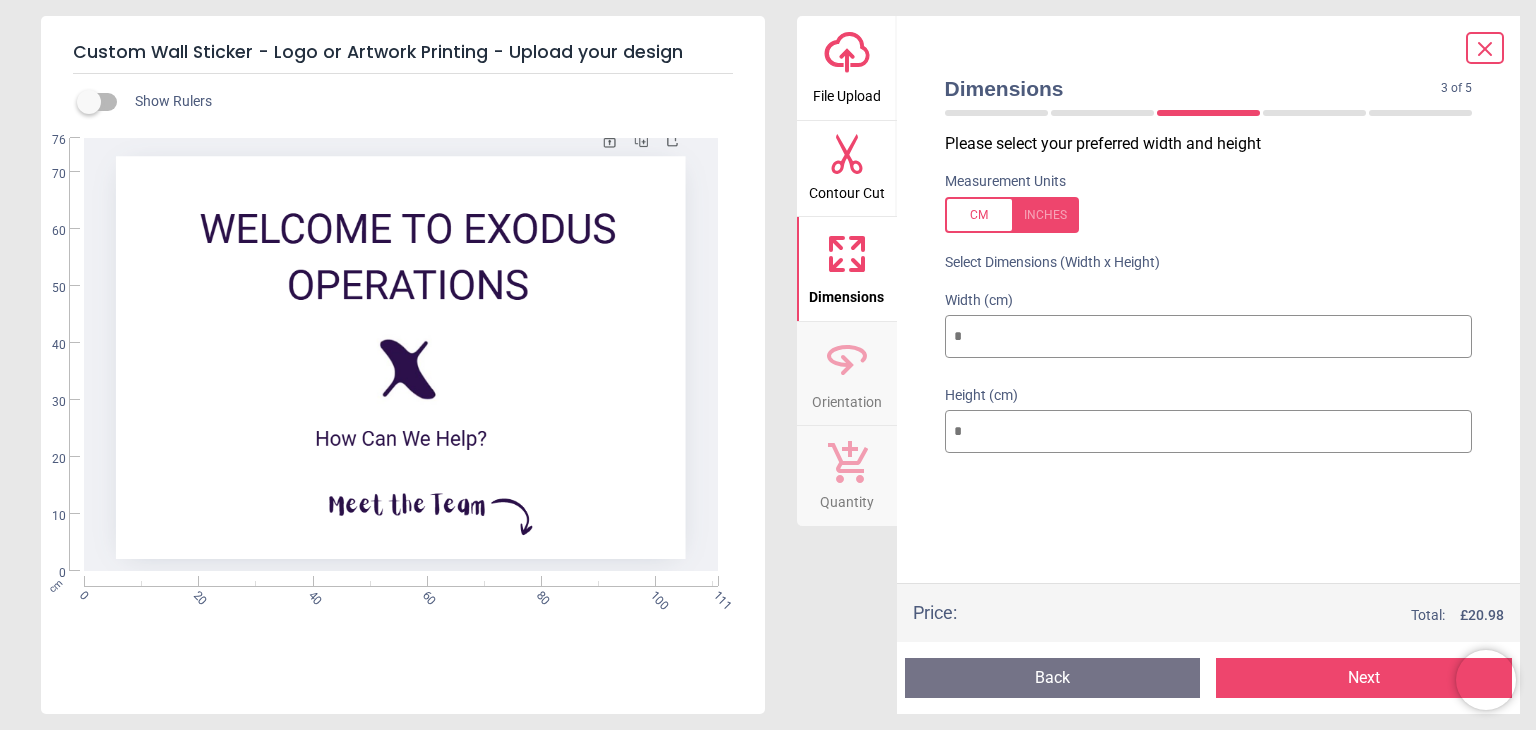 type on "***" 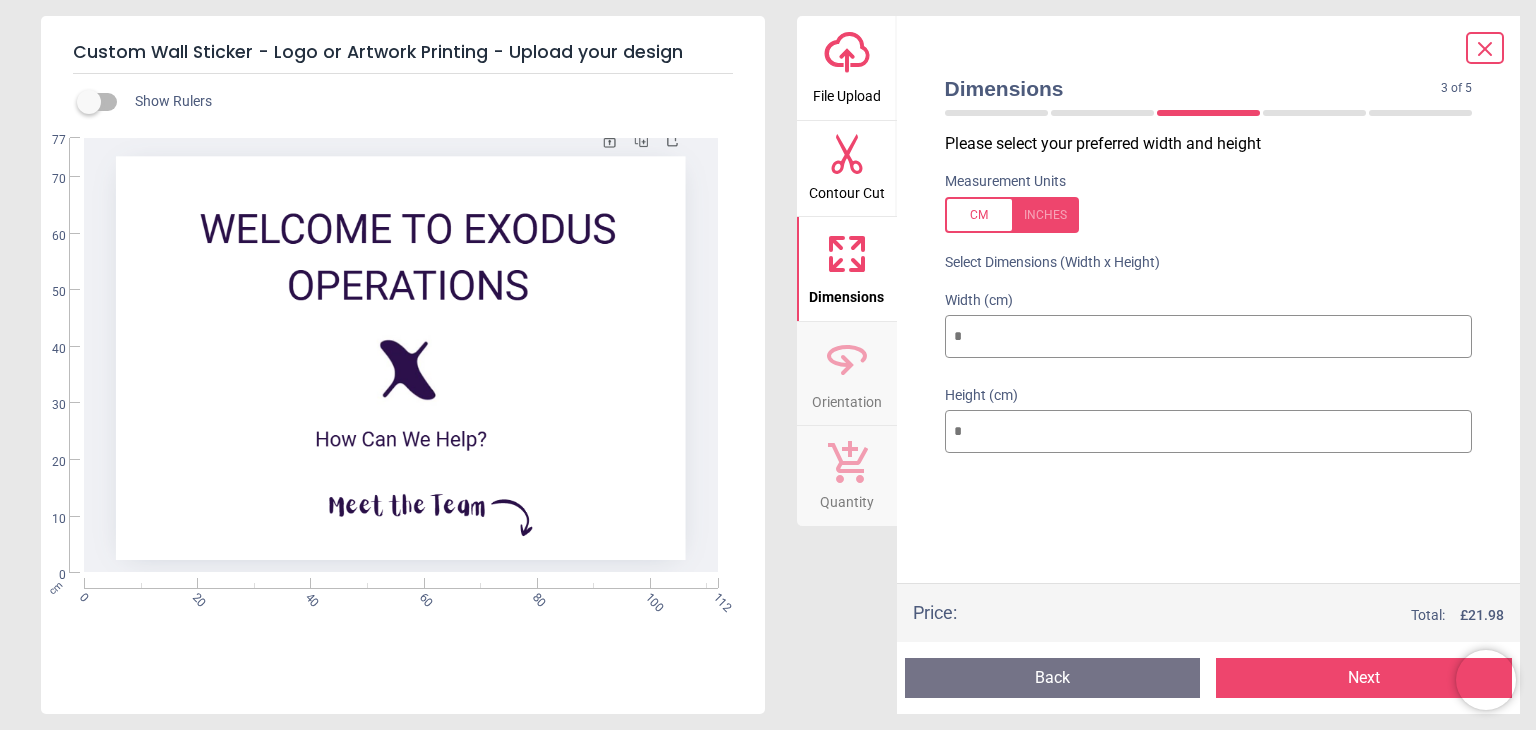 drag, startPoint x: 1182, startPoint y: 349, endPoint x: 938, endPoint y: 337, distance: 244.2949 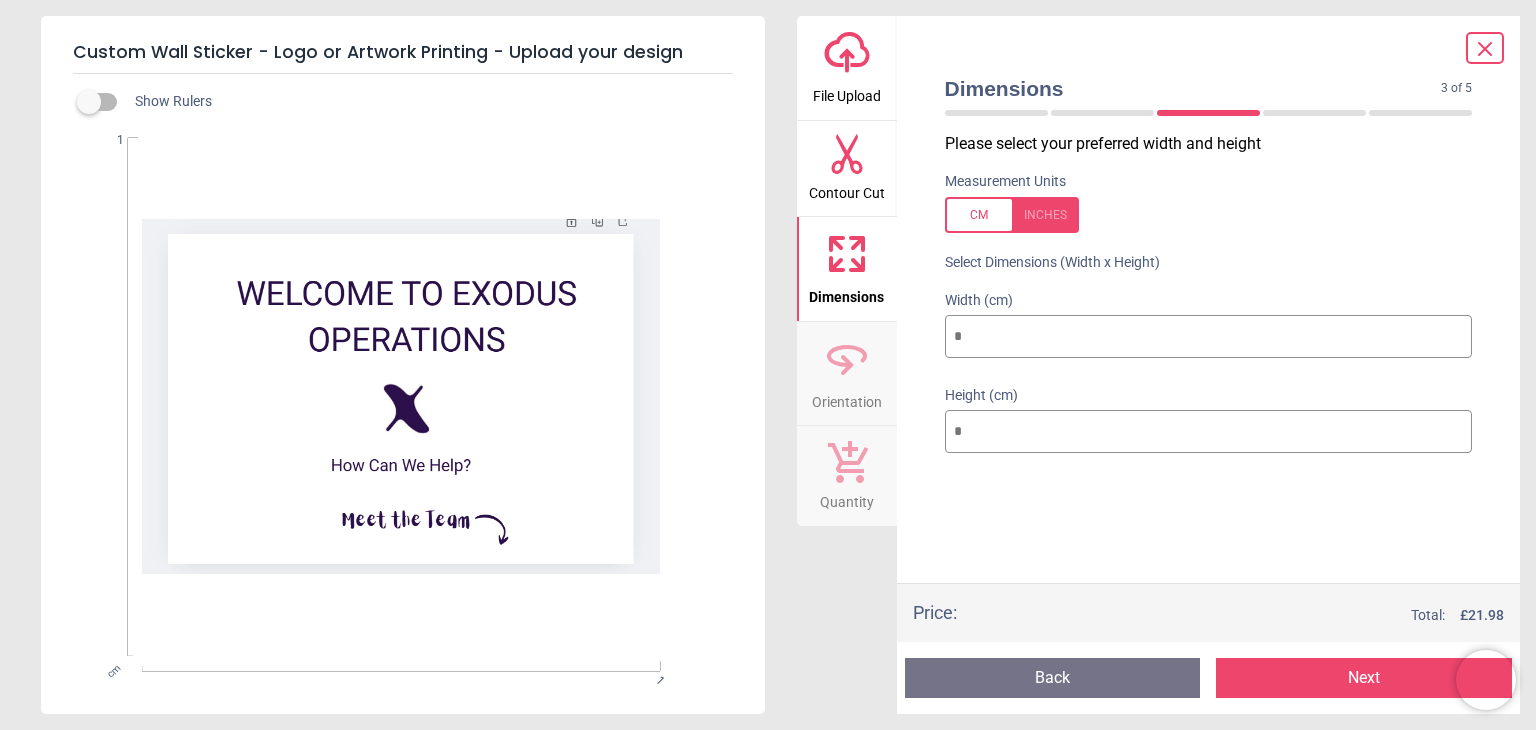 type on "*" 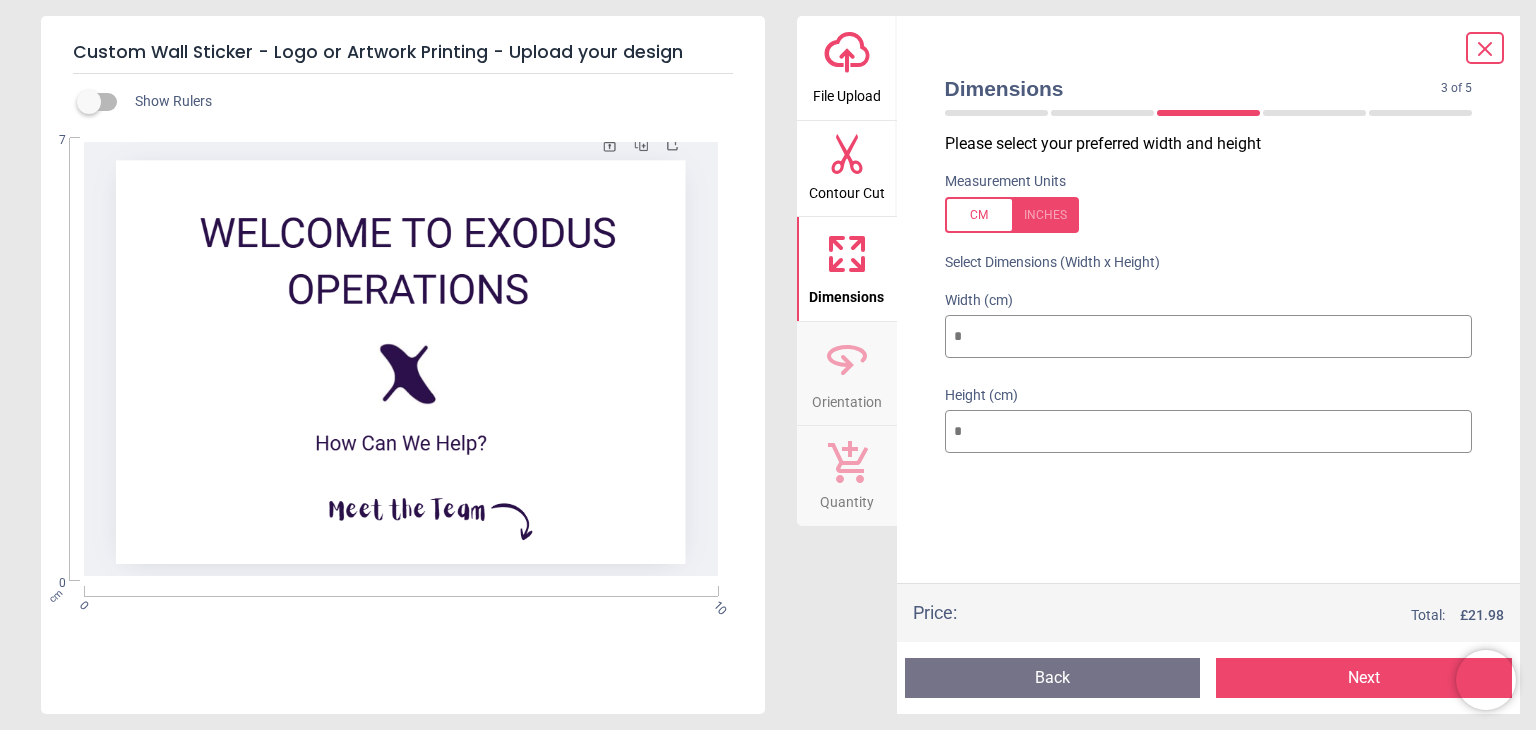 type on "*" 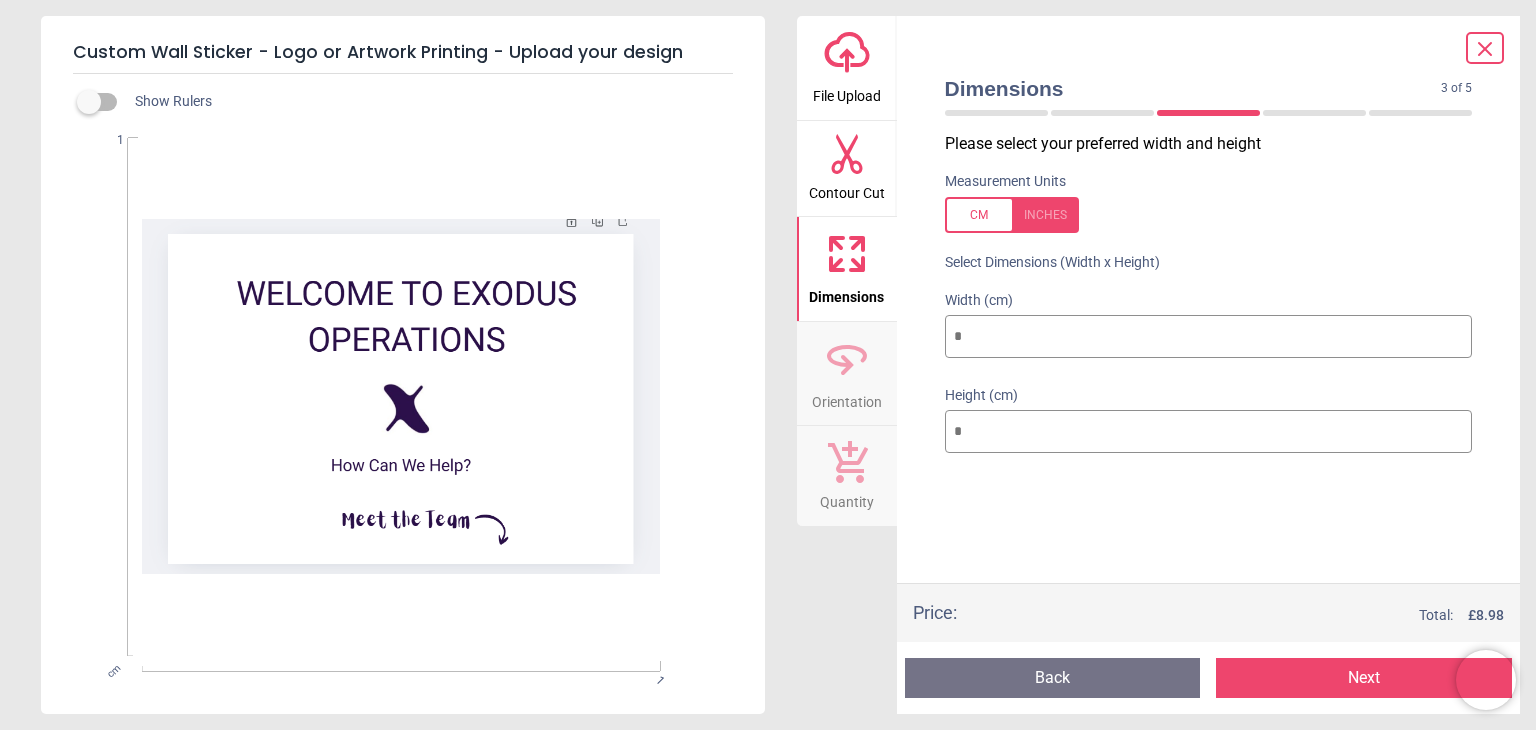 type on "**" 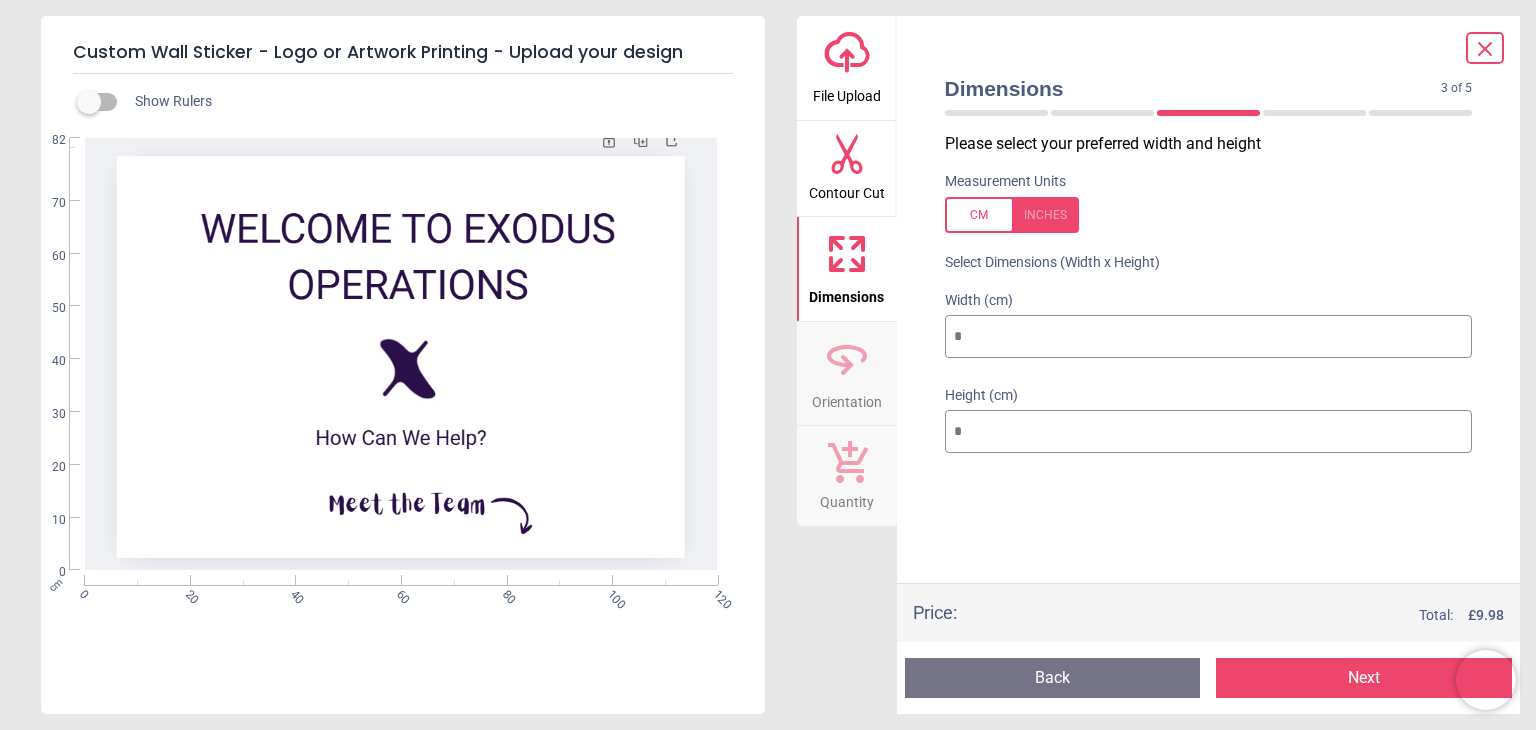 type on "***" 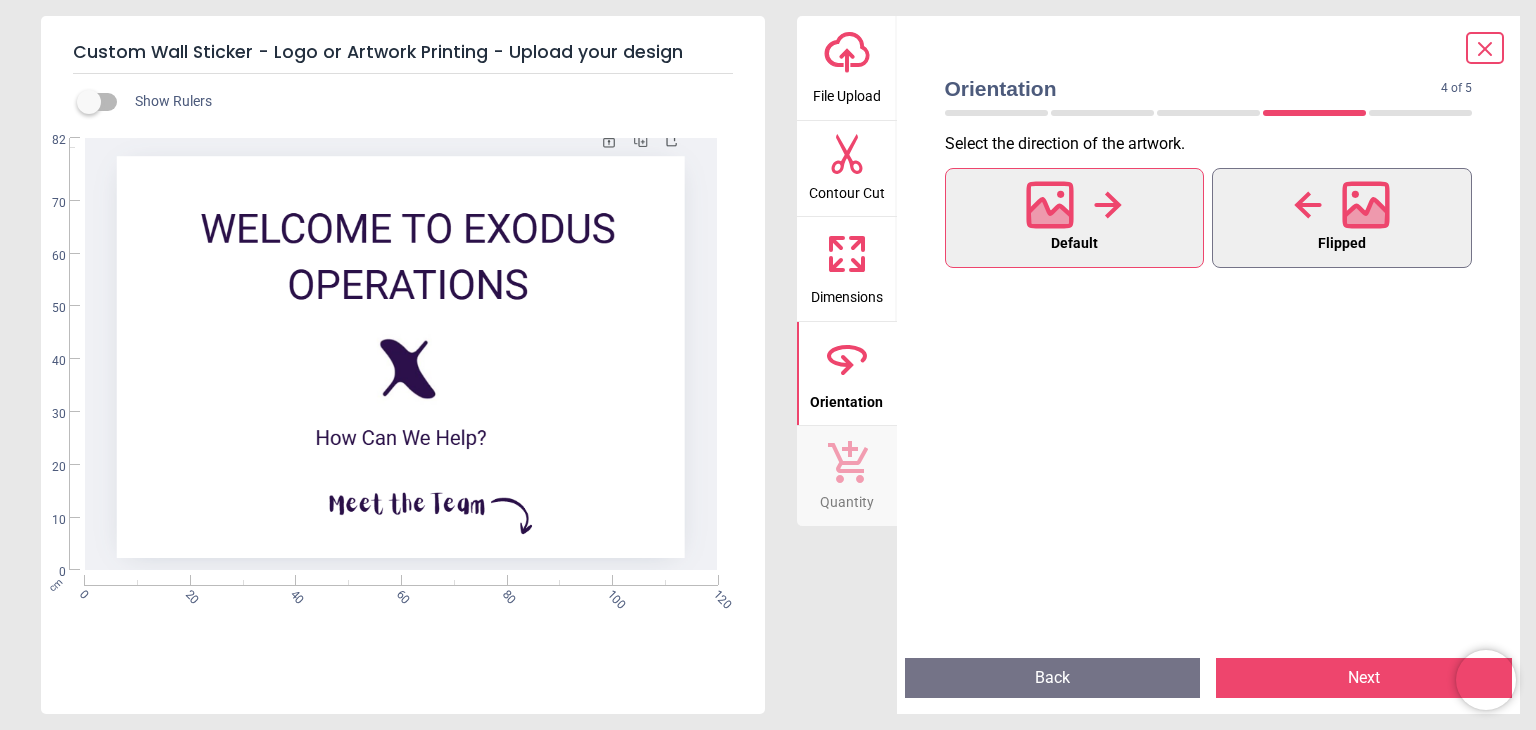 click 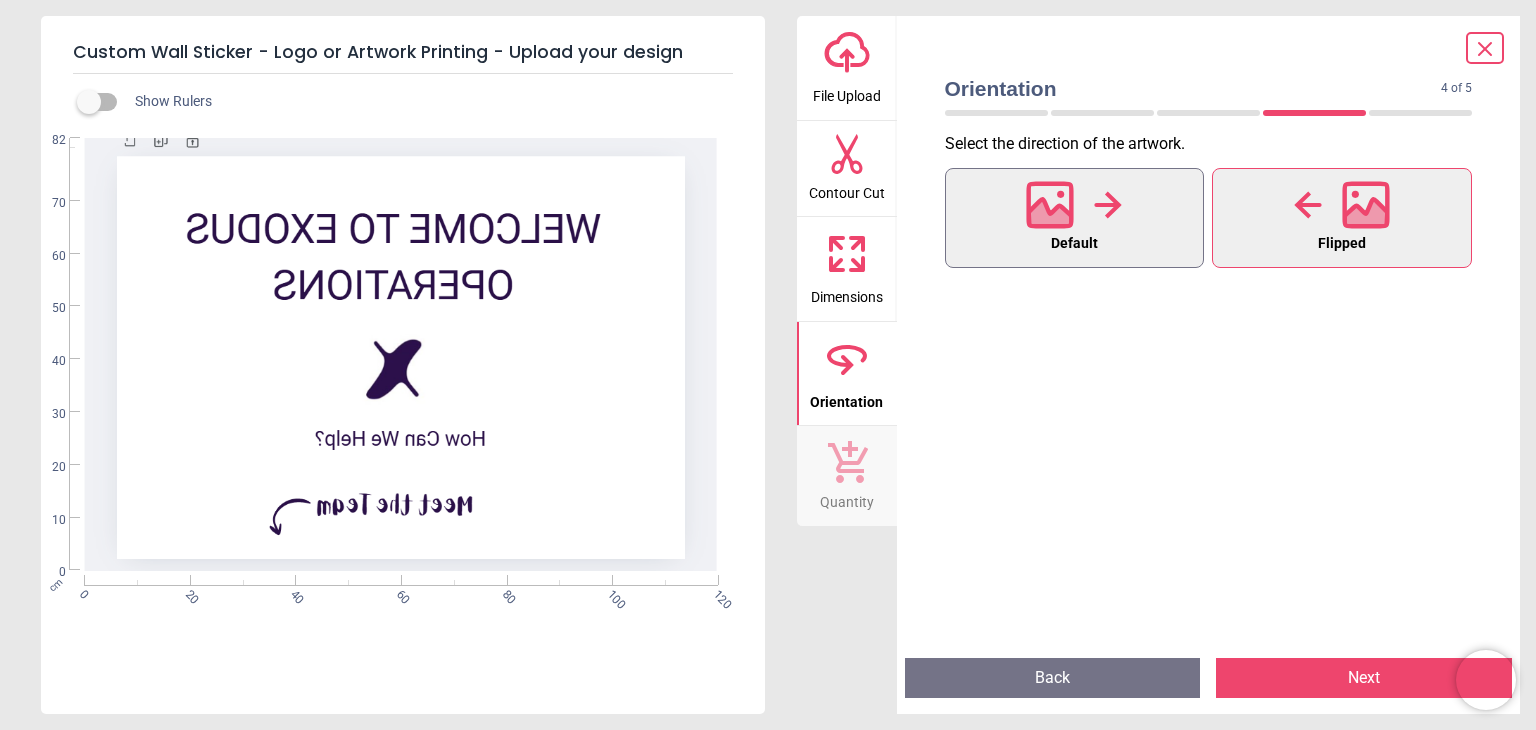 click on "Default" at bounding box center (1075, 218) 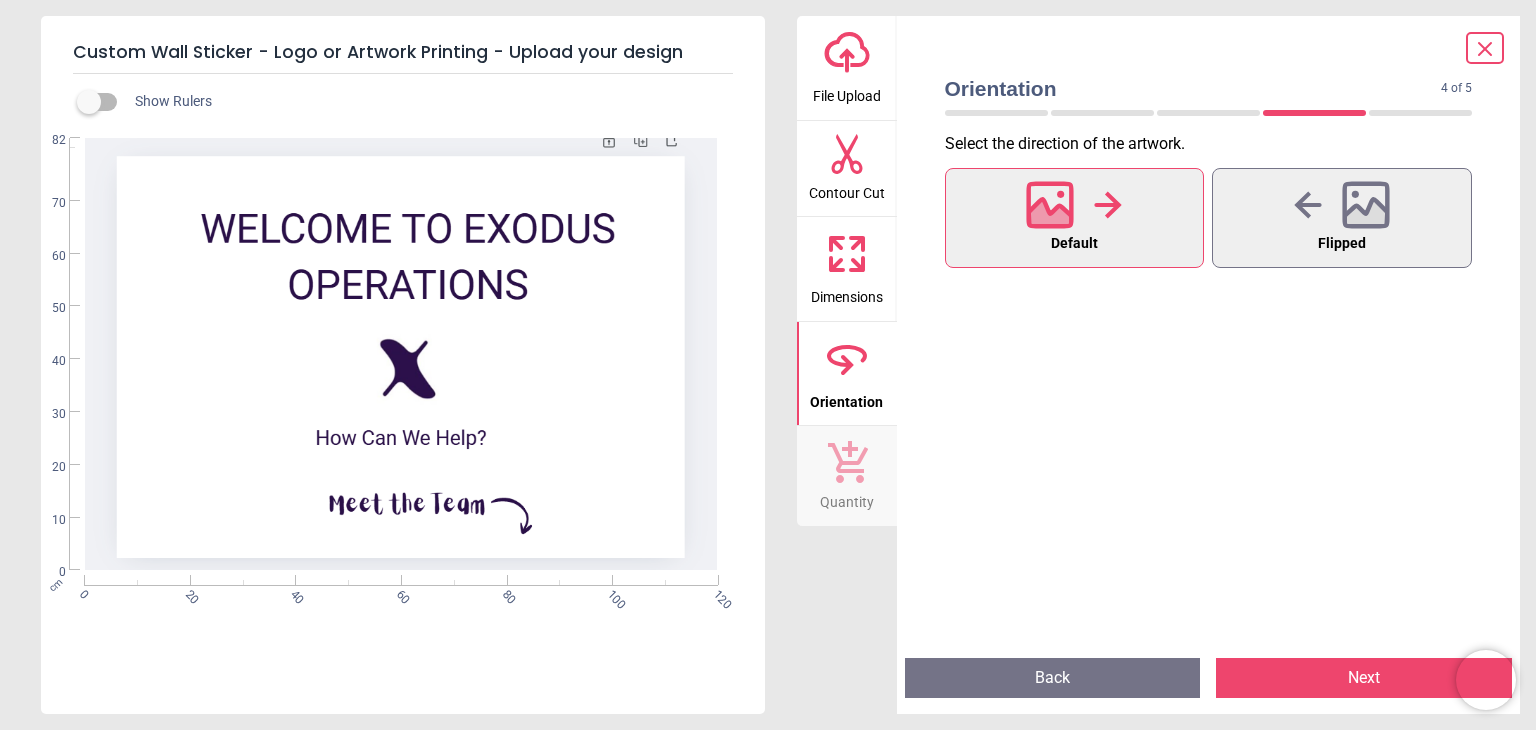 click on "Next" at bounding box center (1364, 678) 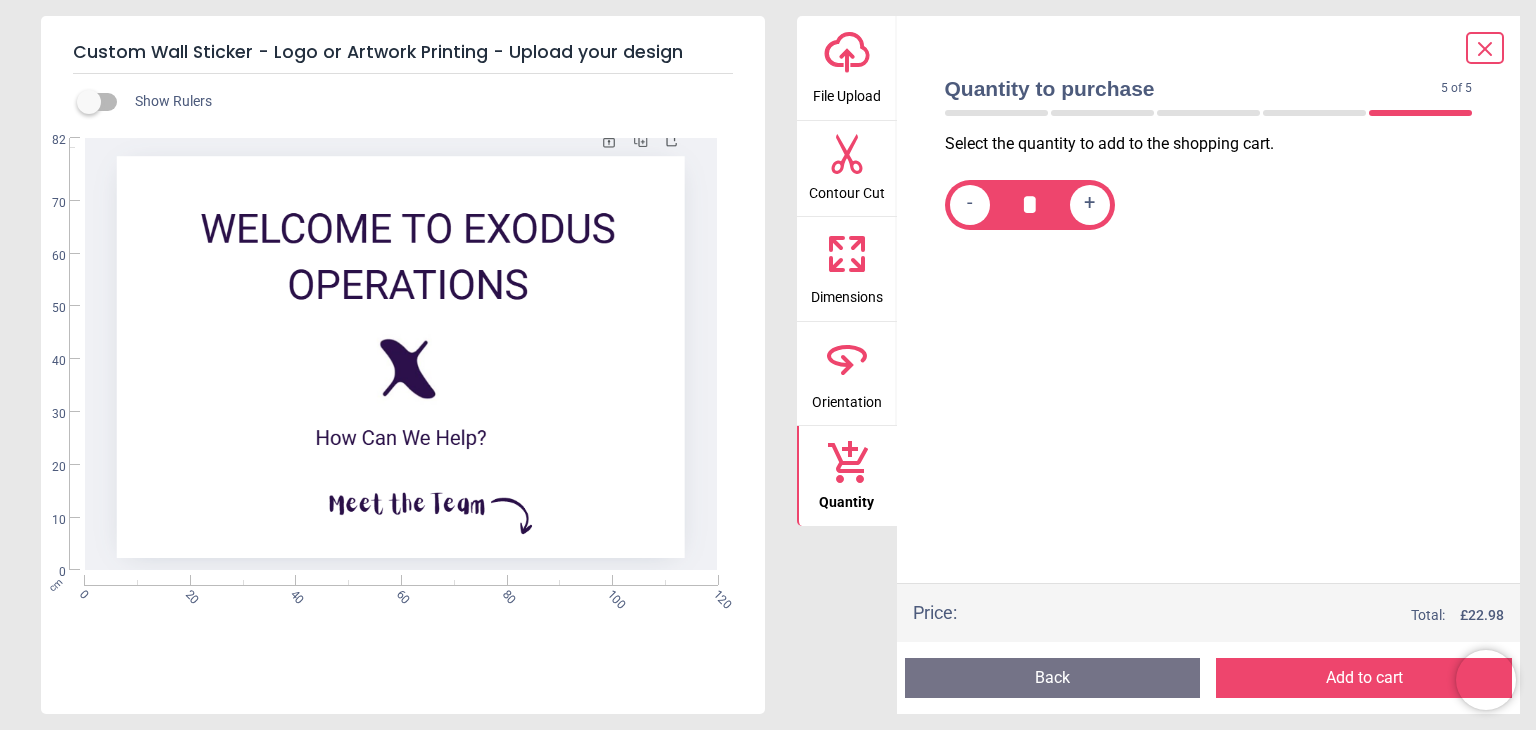 click on "Add to cart" at bounding box center (1364, 678) 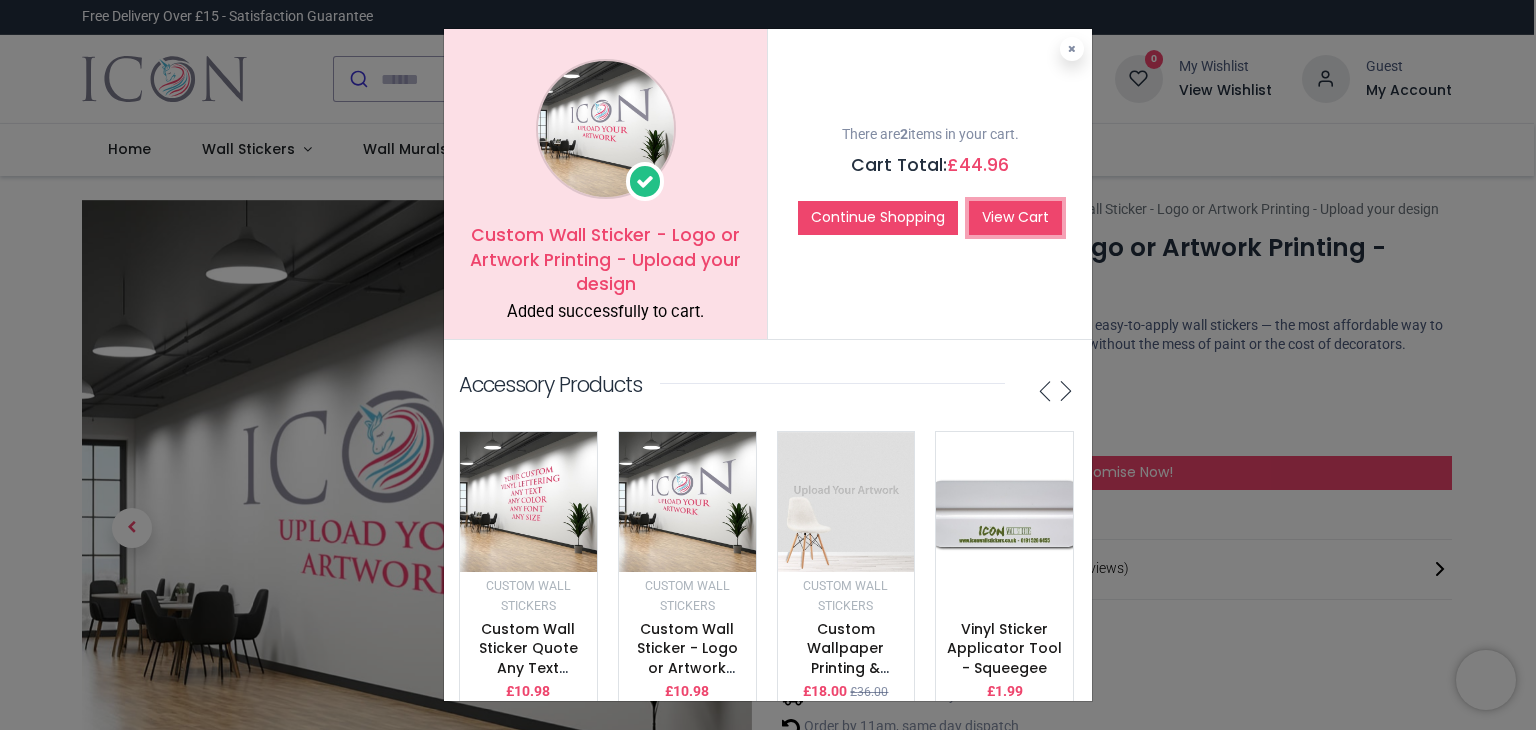 click on "View Cart" at bounding box center (1015, 218) 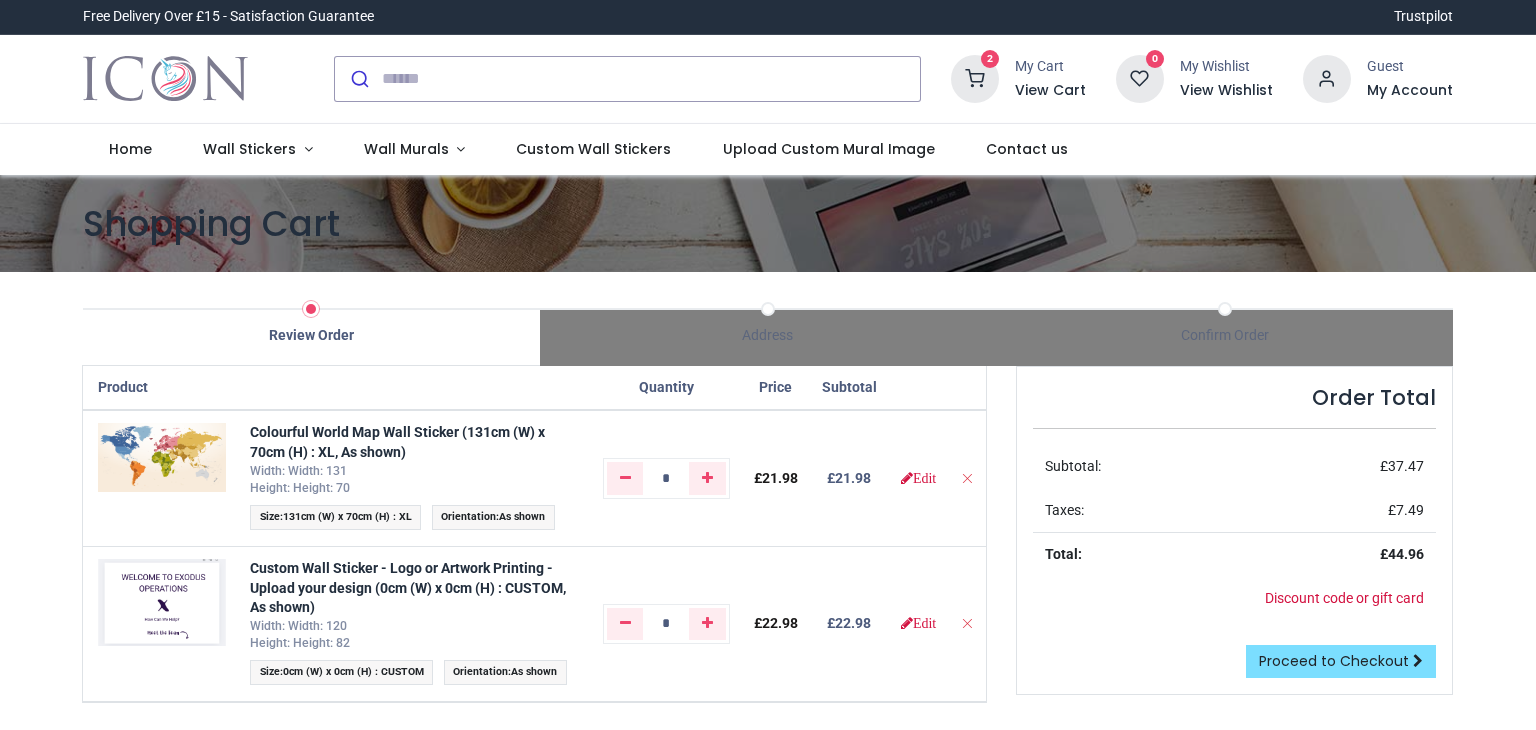 scroll, scrollTop: 0, scrollLeft: 0, axis: both 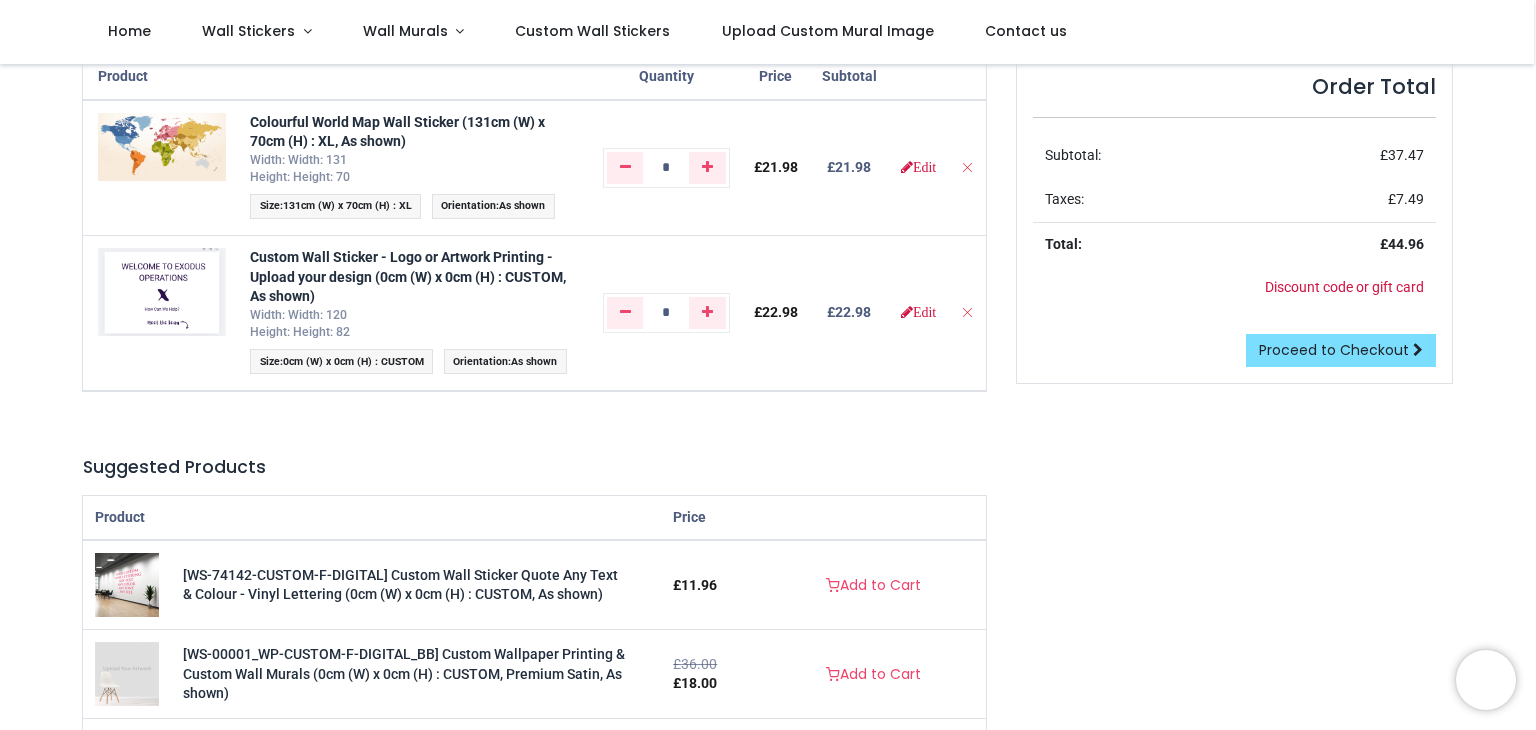 click on "Discount code or gift card
Apply" at bounding box center (1234, 288) 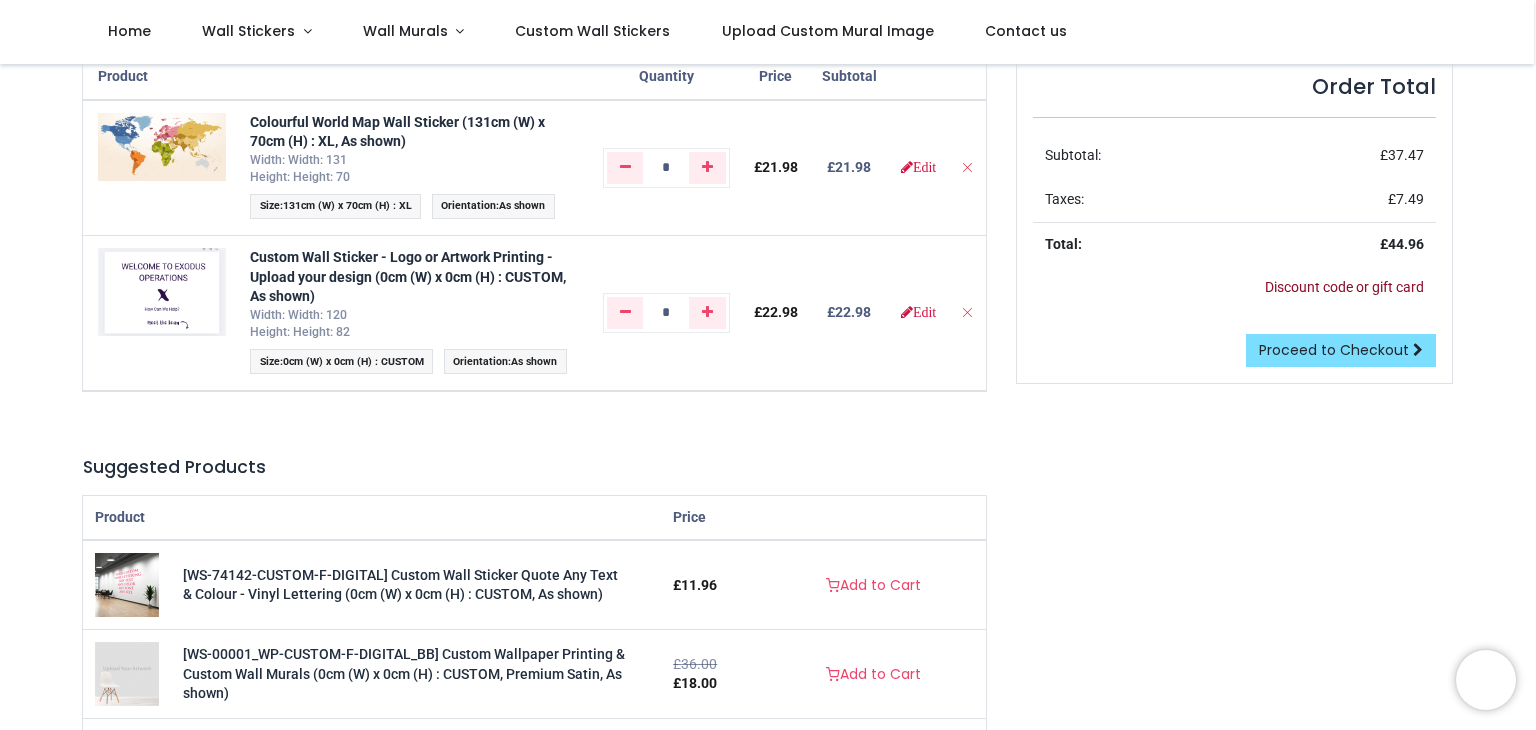 click on "Discount code or gift card" at bounding box center (1344, 287) 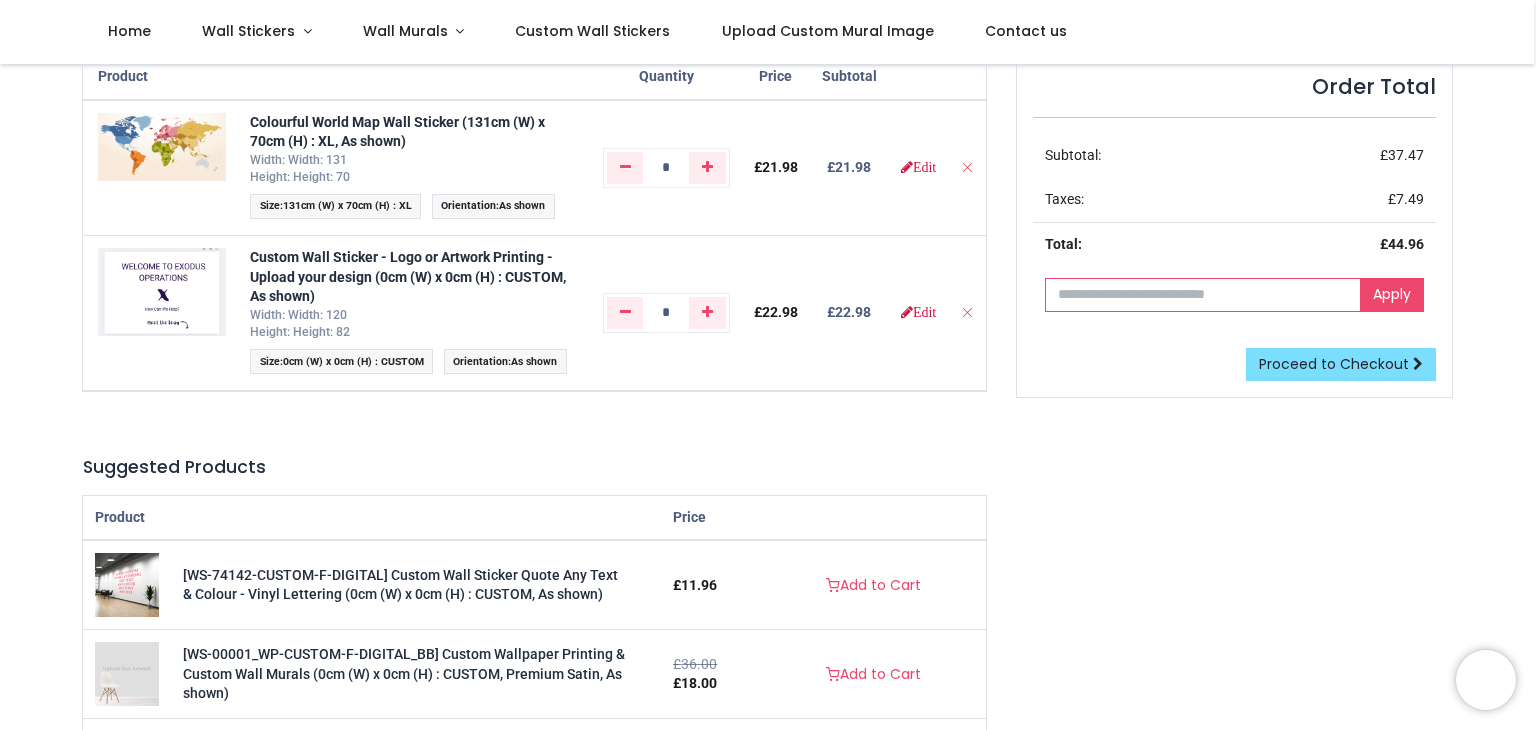 click at bounding box center (1203, 295) 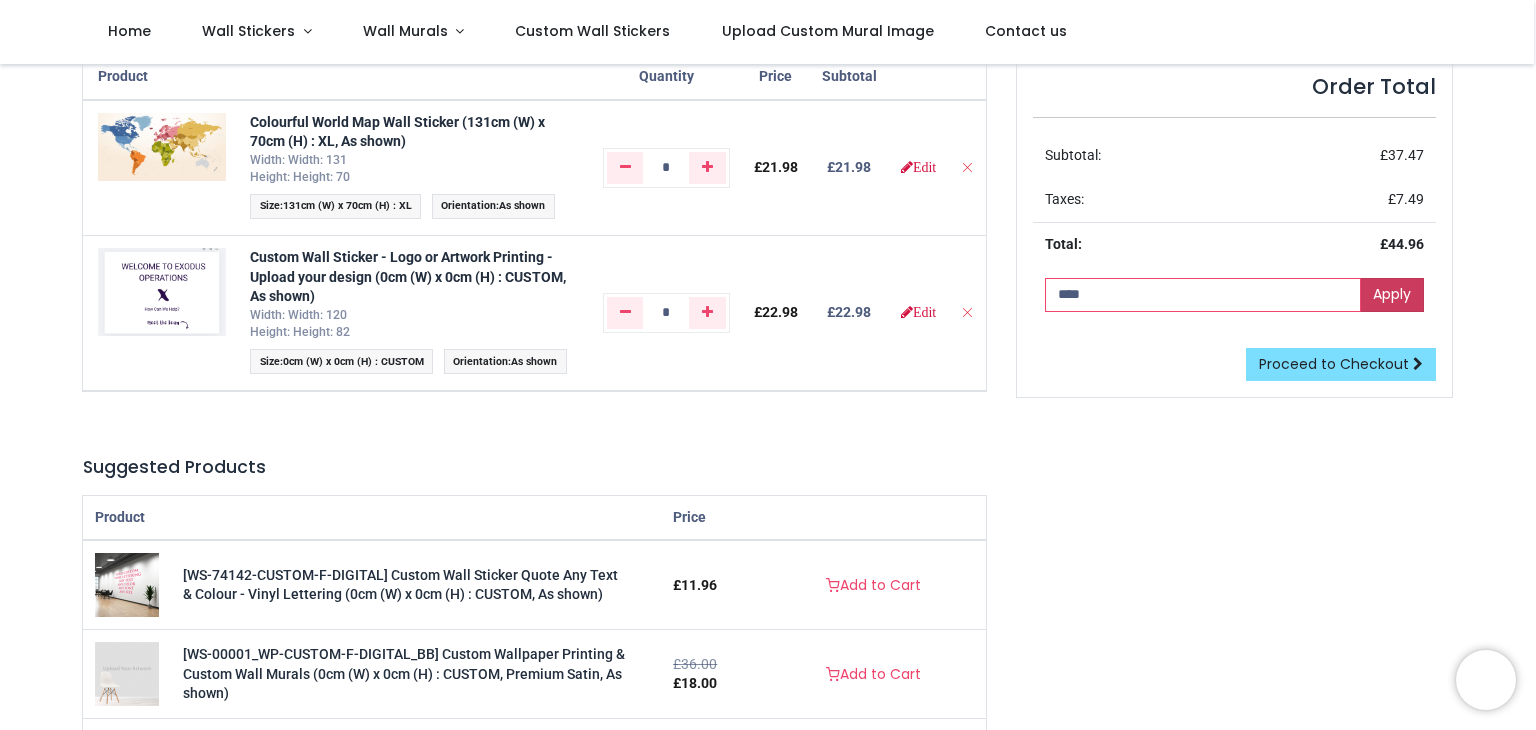type on "****" 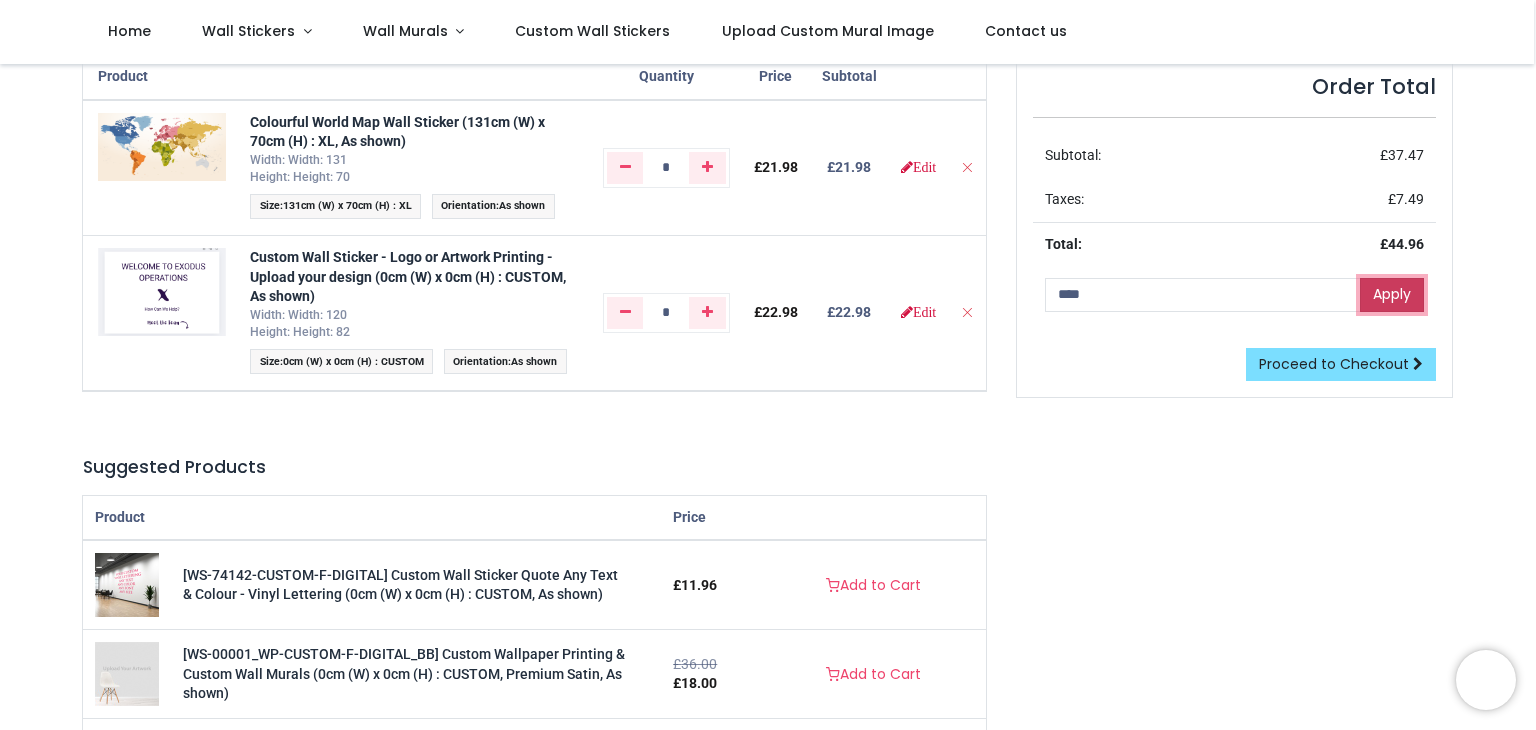 click on "Apply" at bounding box center (1392, 295) 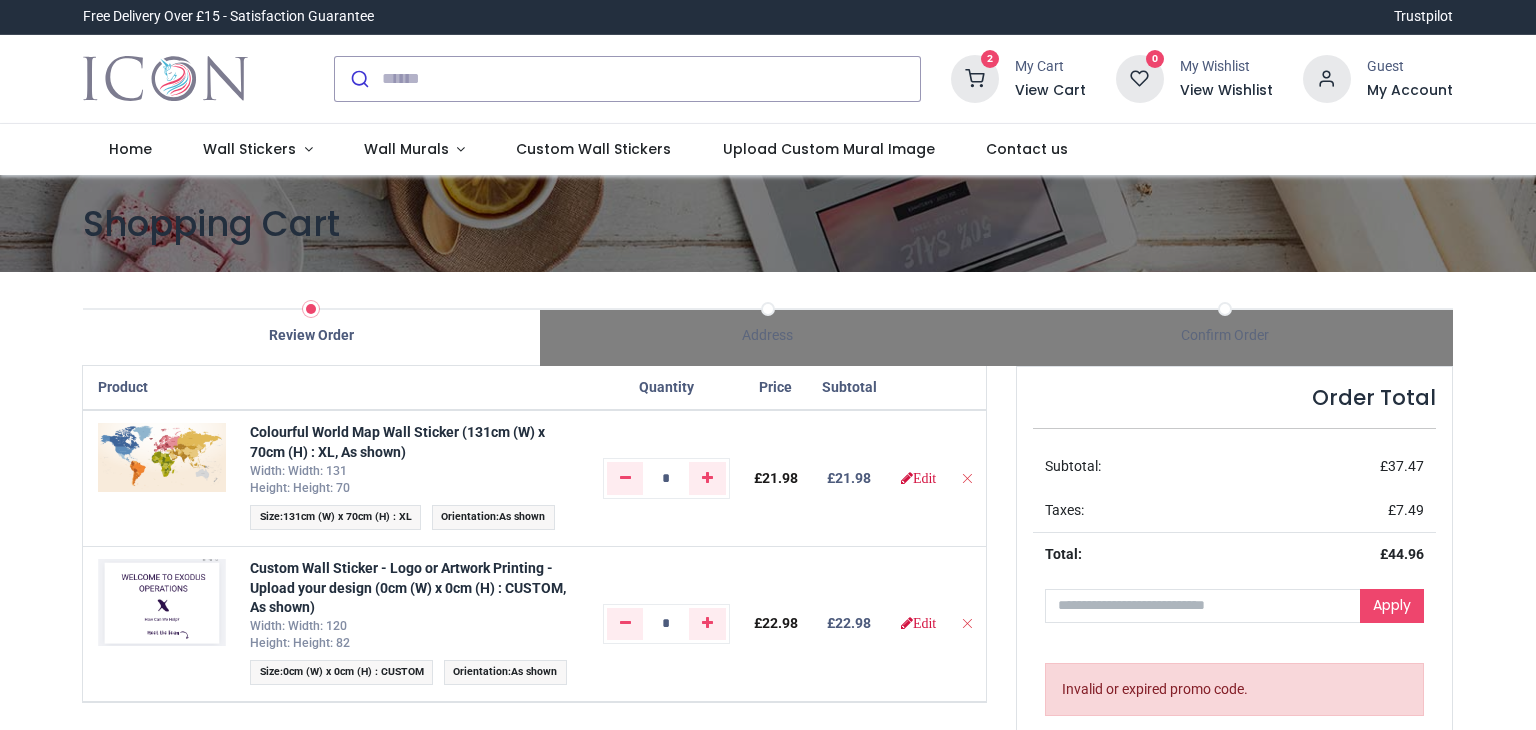 scroll, scrollTop: 0, scrollLeft: 0, axis: both 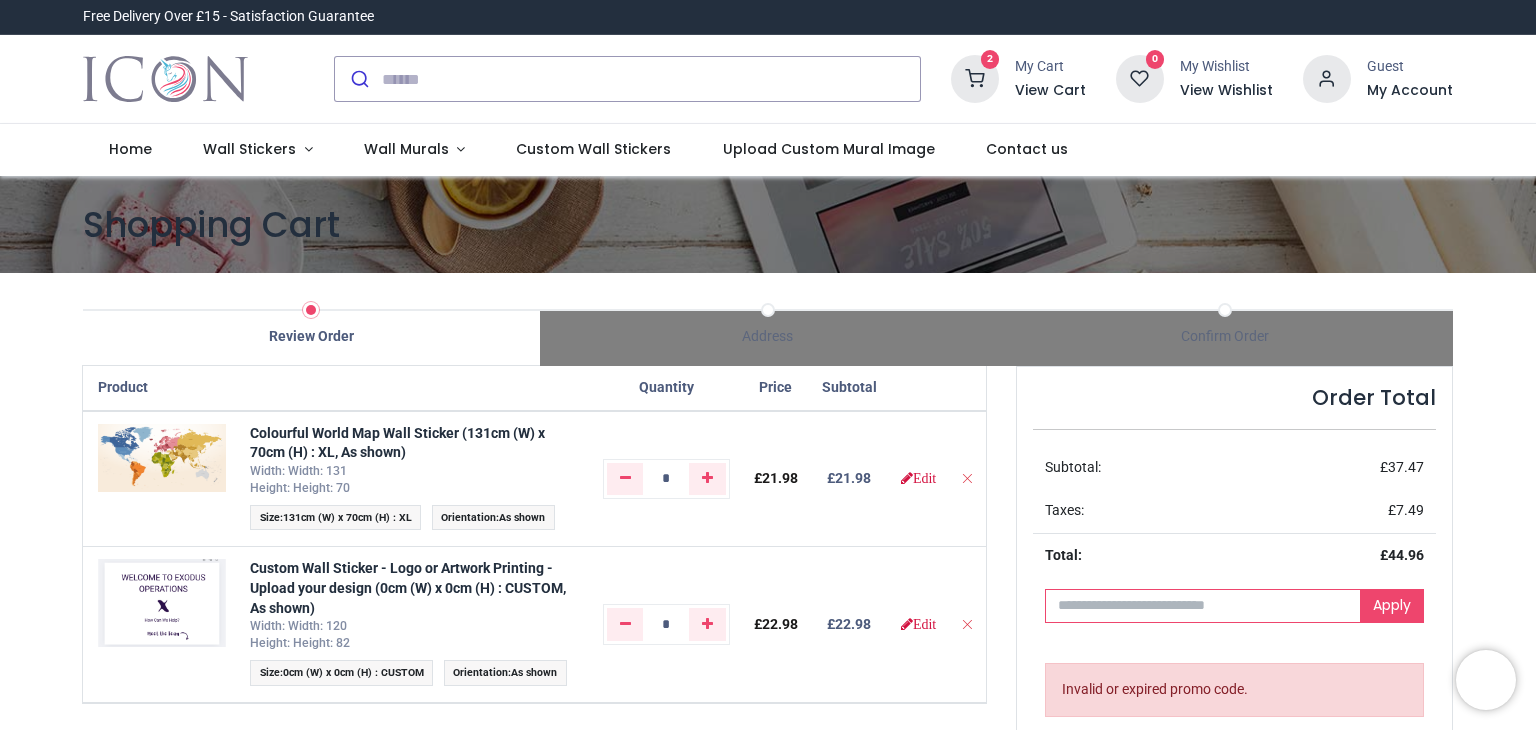 click at bounding box center (1203, 606) 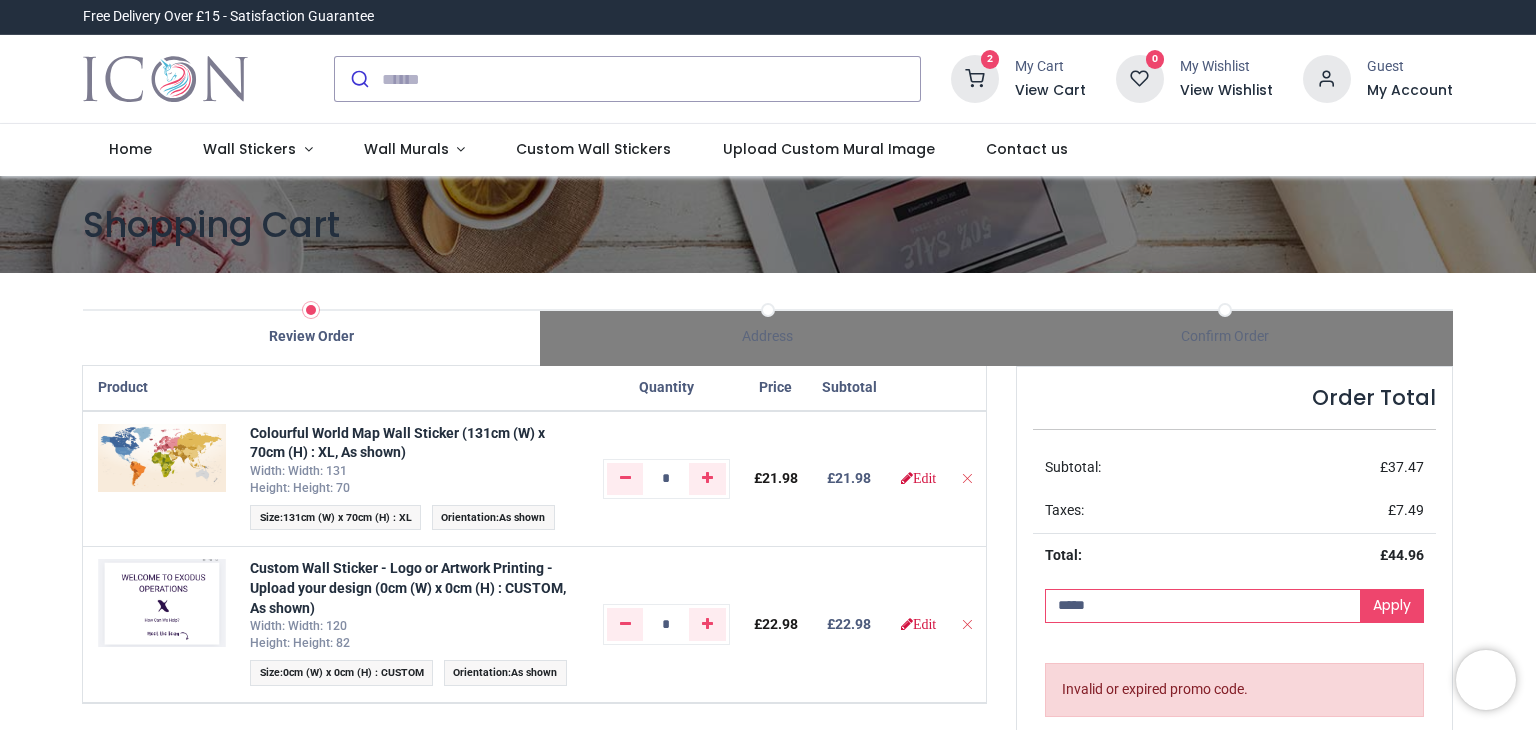 type on "*****" 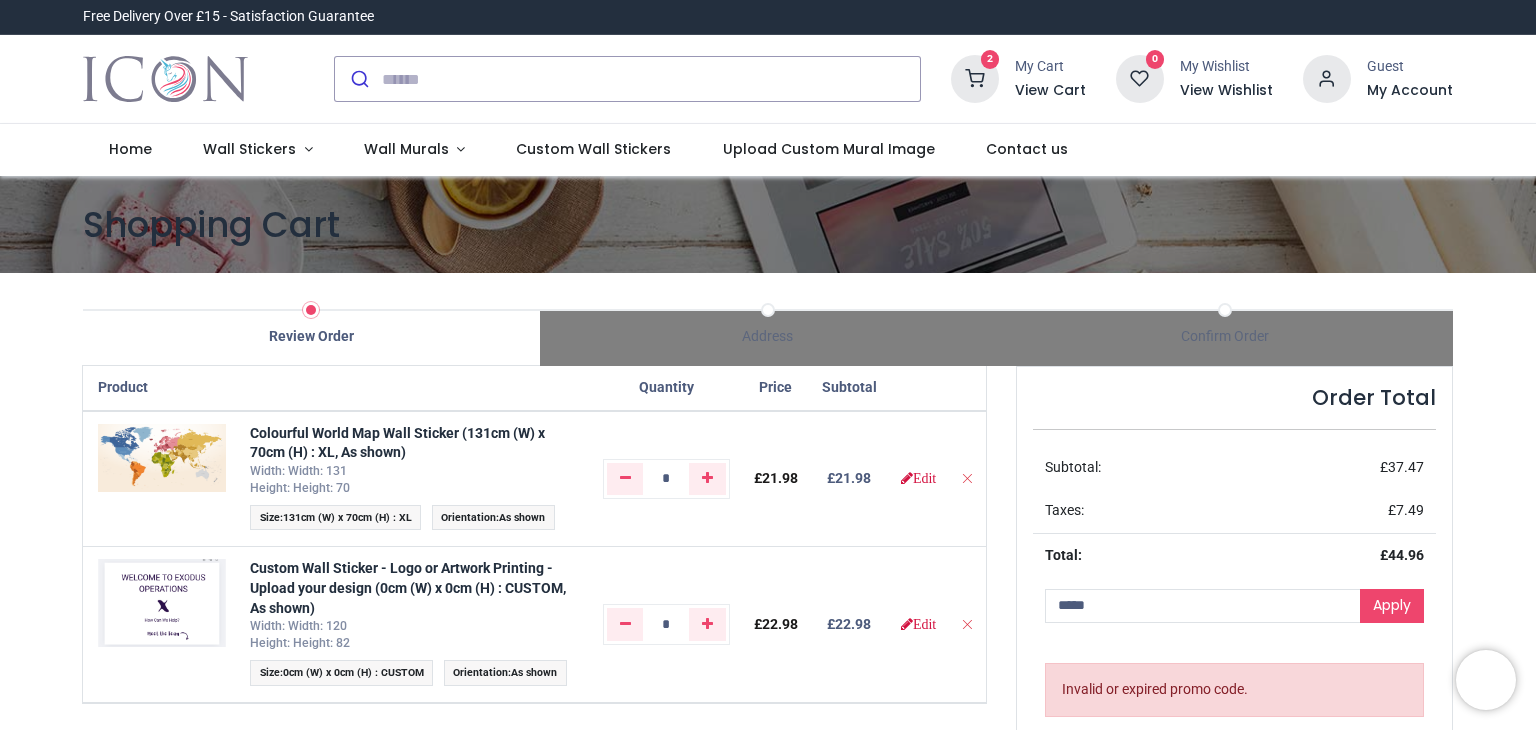 click on "*****
Apply" at bounding box center (1234, 606) 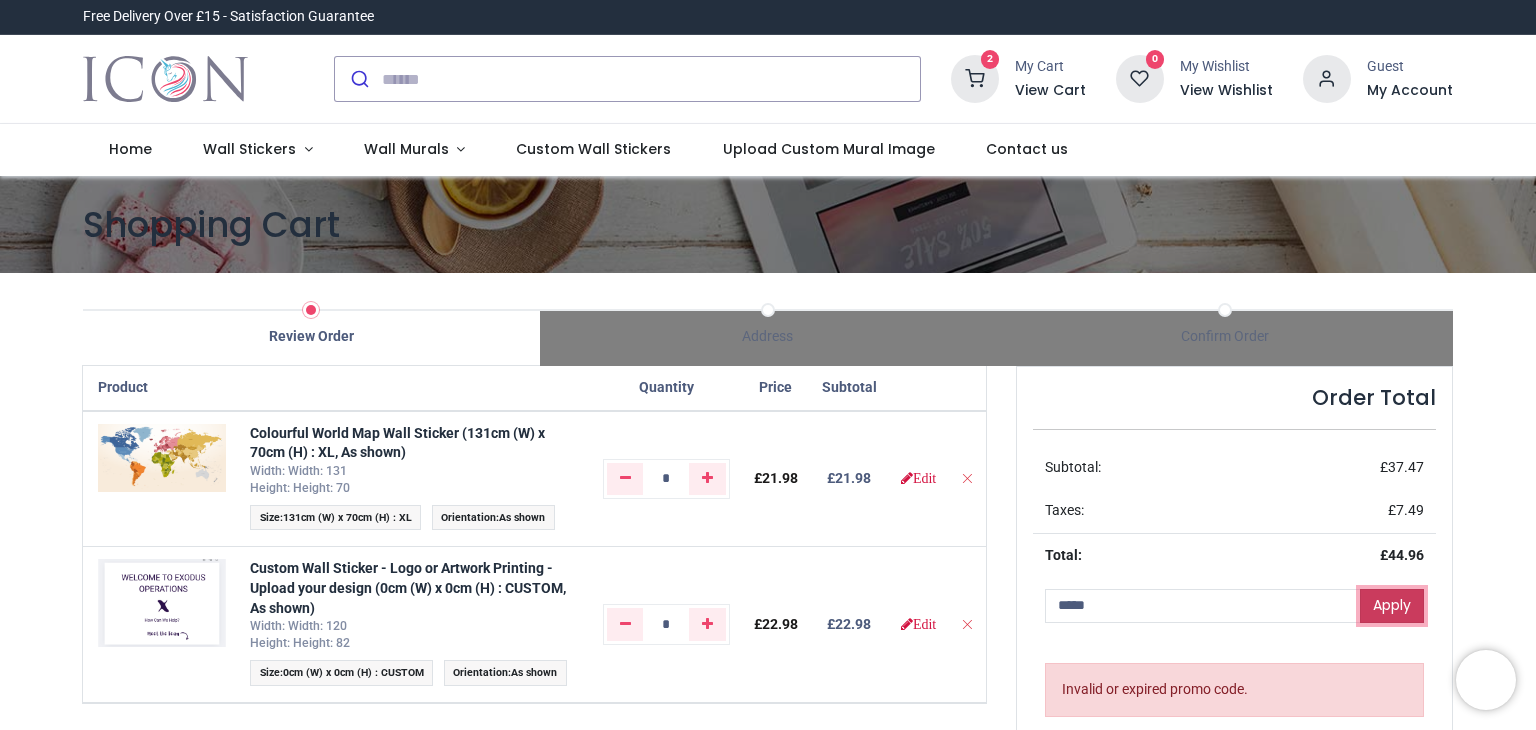 click on "Apply" at bounding box center (1392, 606) 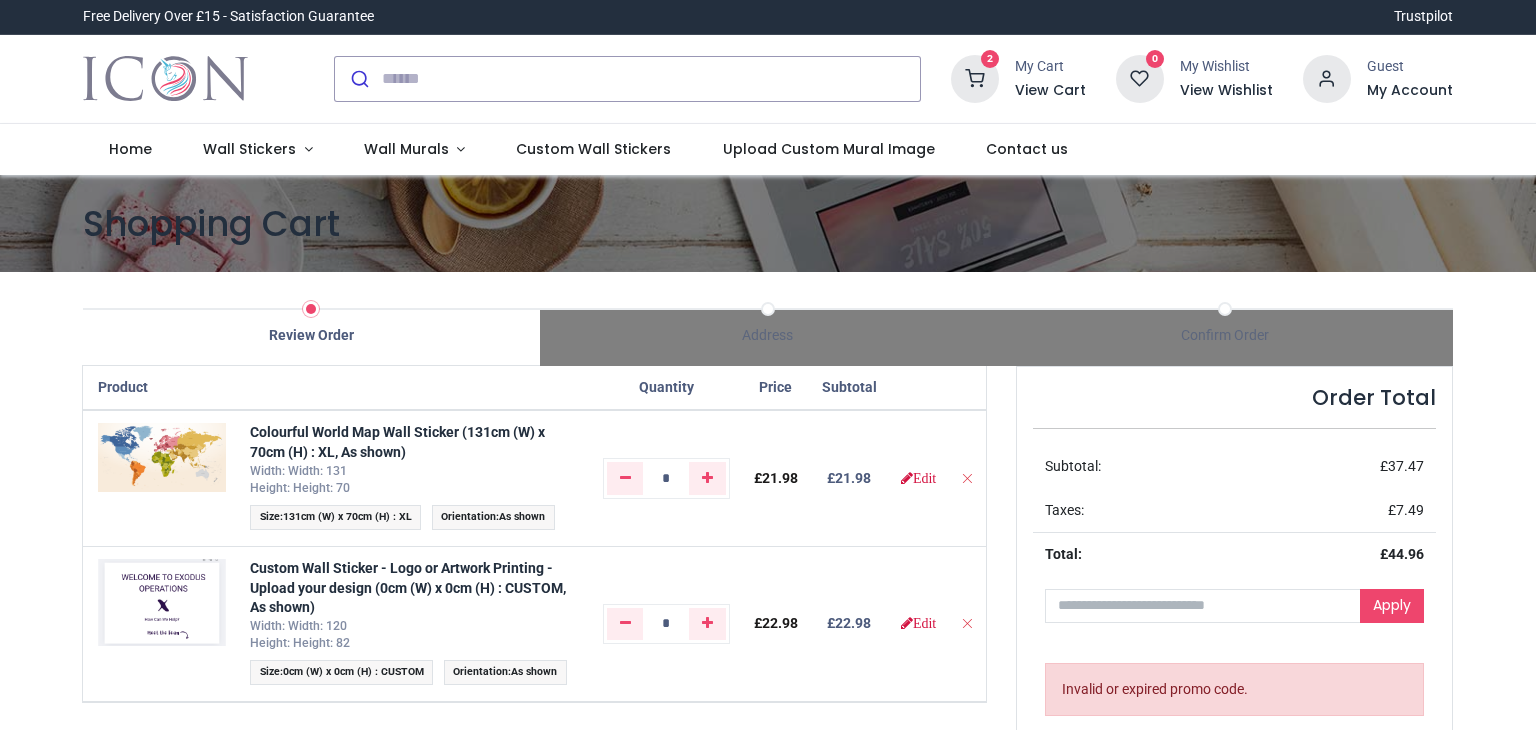 scroll, scrollTop: 0, scrollLeft: 0, axis: both 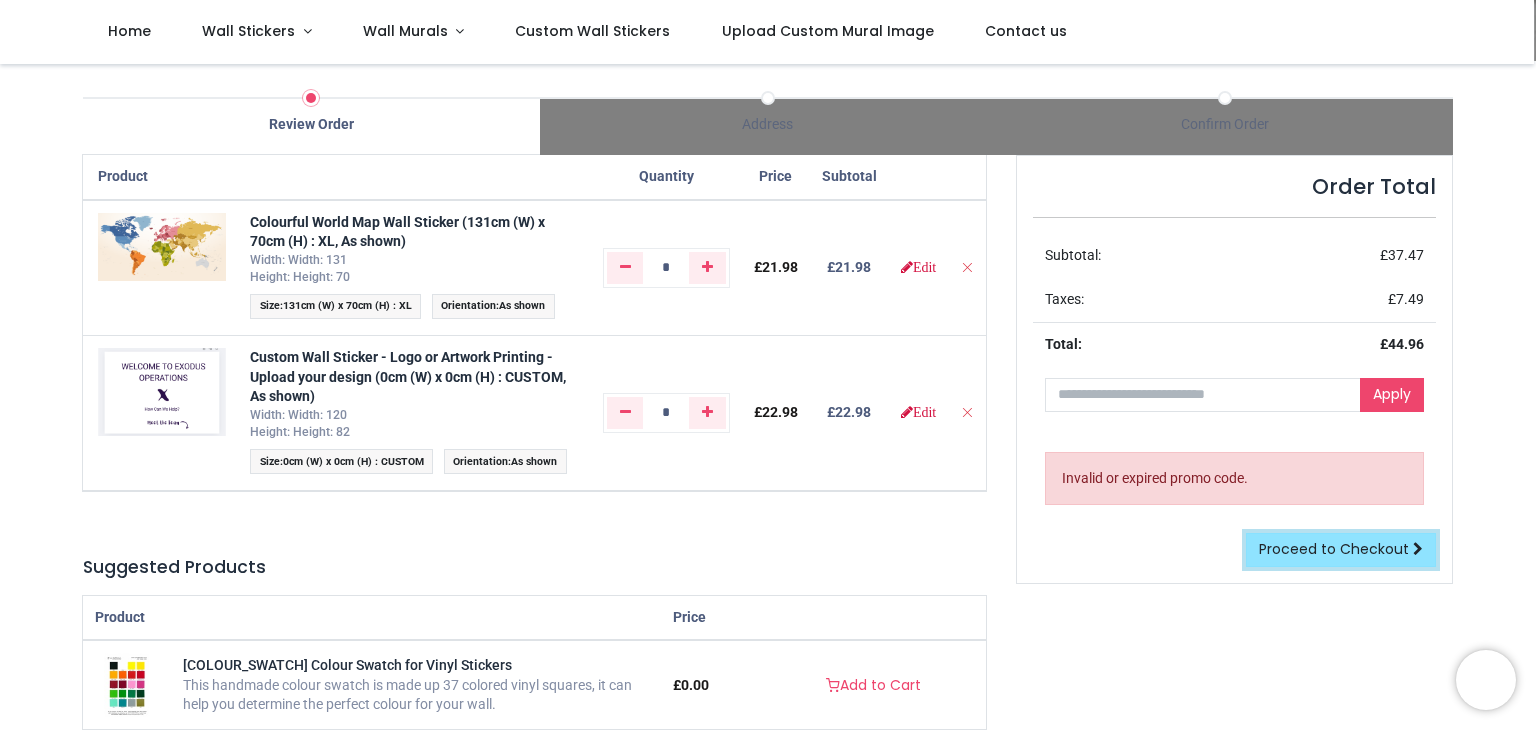 click on "Proceed to Checkout" at bounding box center (1334, 549) 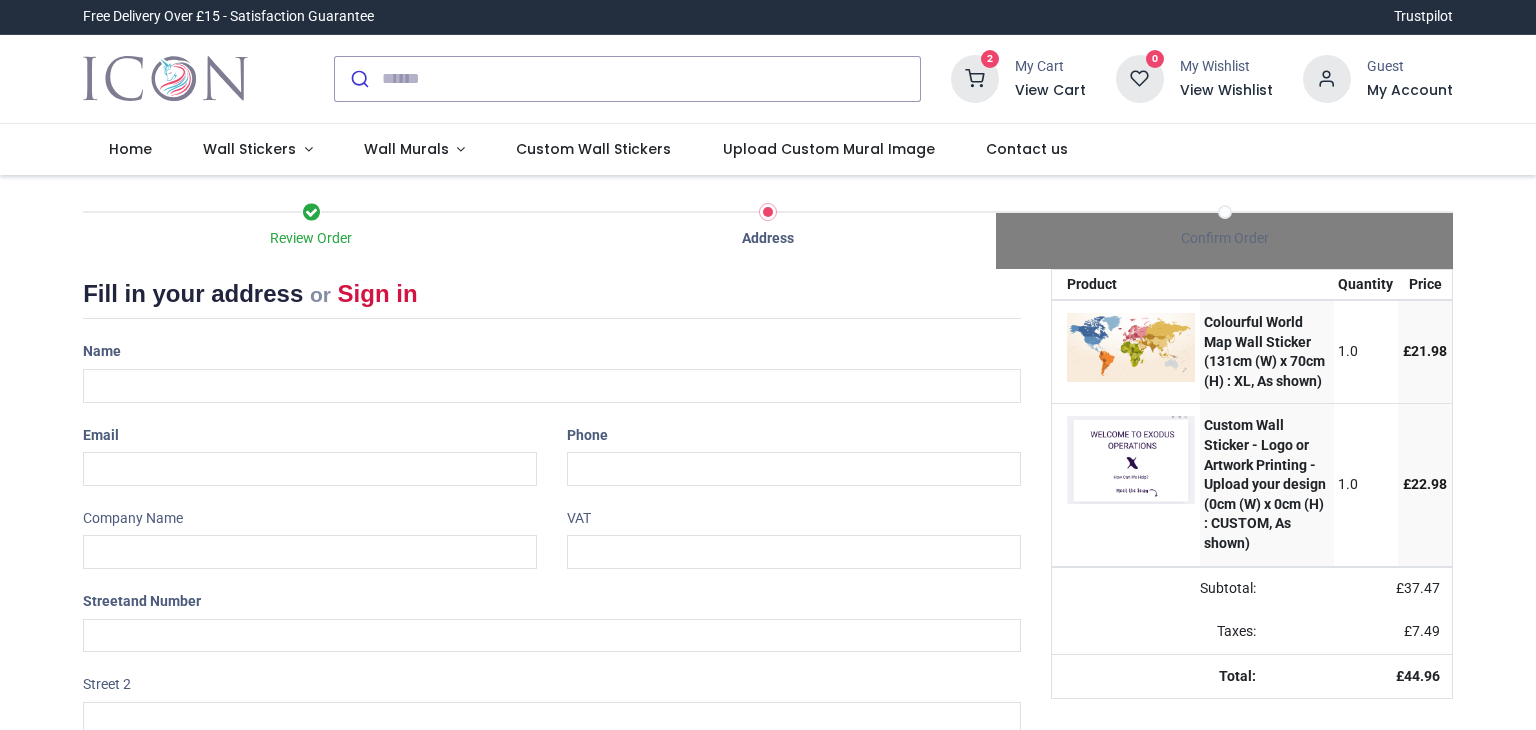 scroll, scrollTop: 0, scrollLeft: 0, axis: both 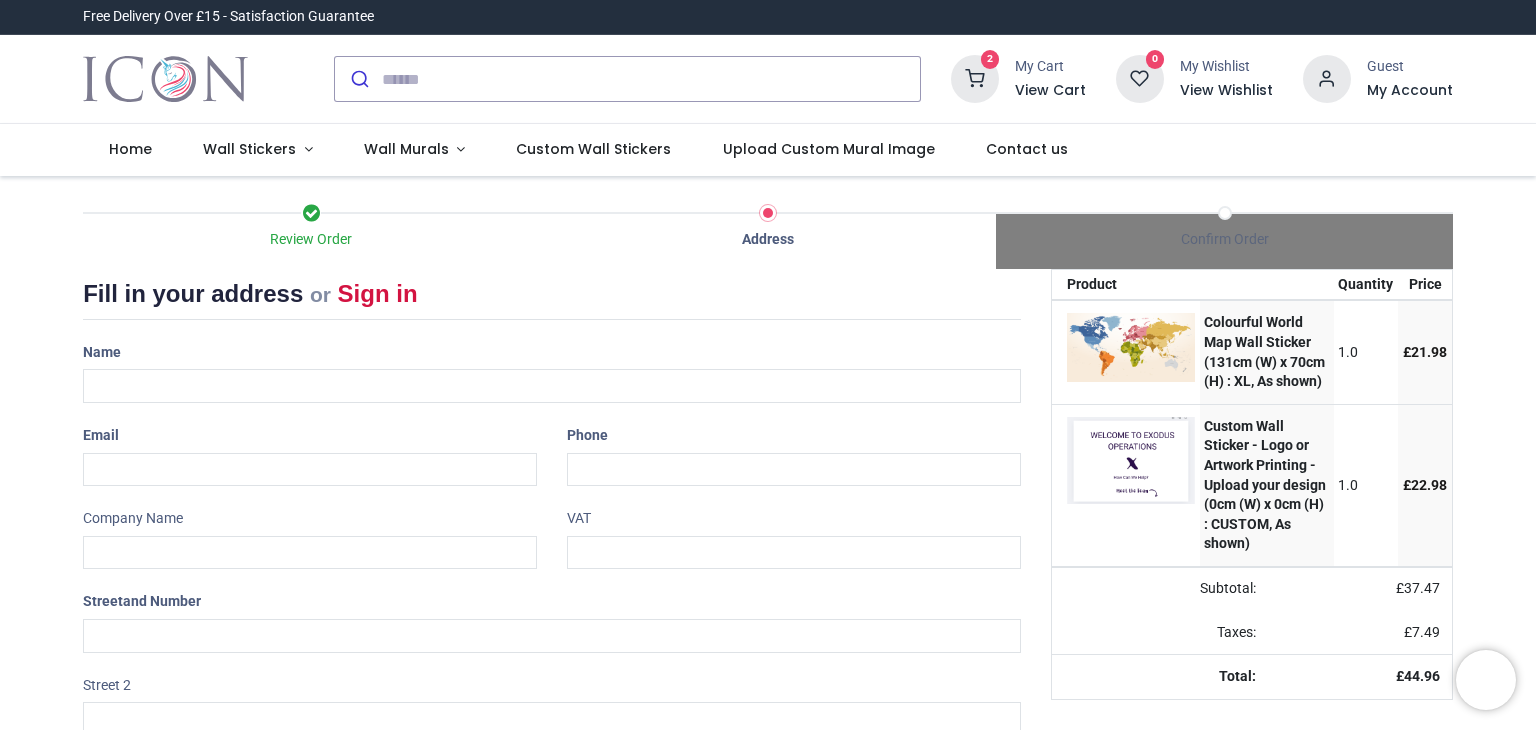 select on "***" 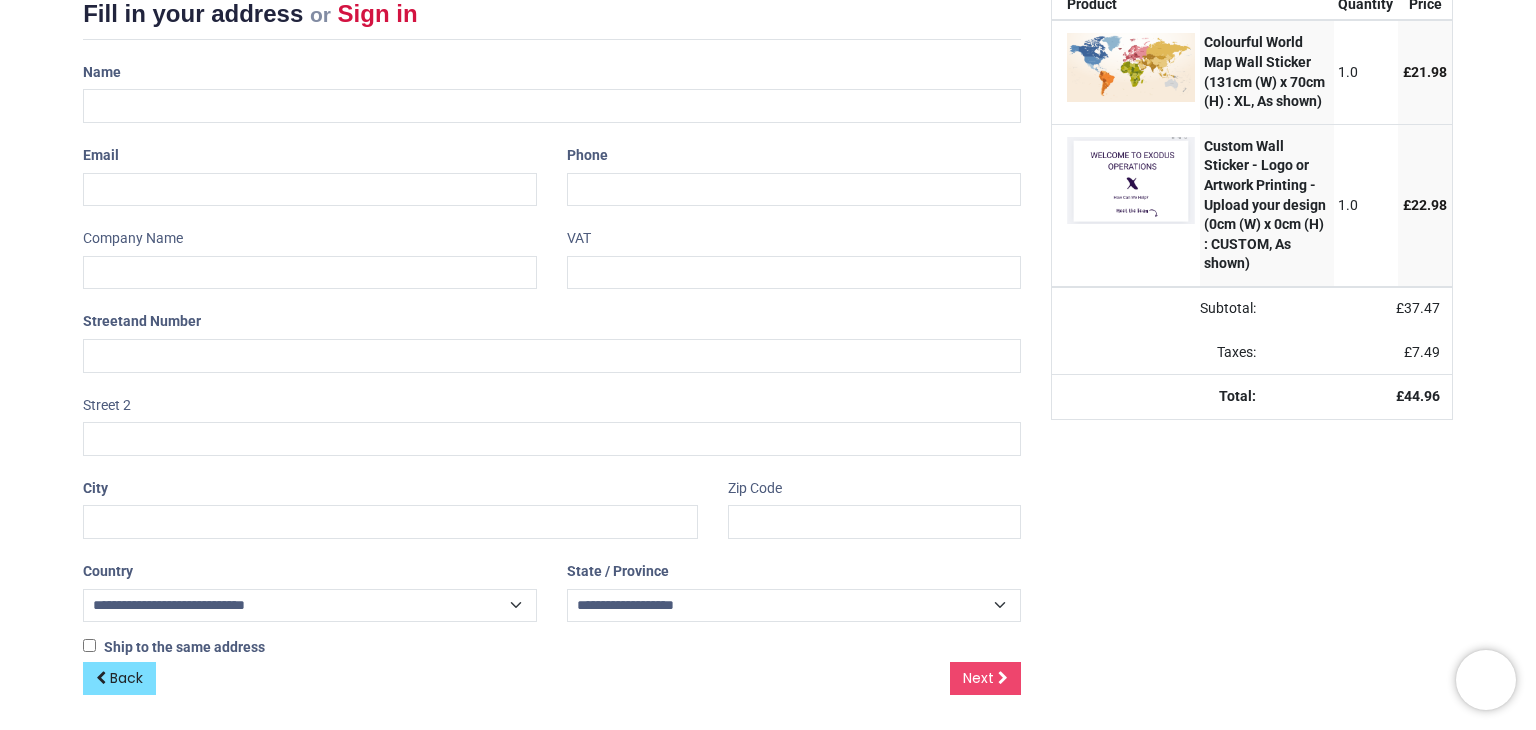 scroll, scrollTop: 282, scrollLeft: 0, axis: vertical 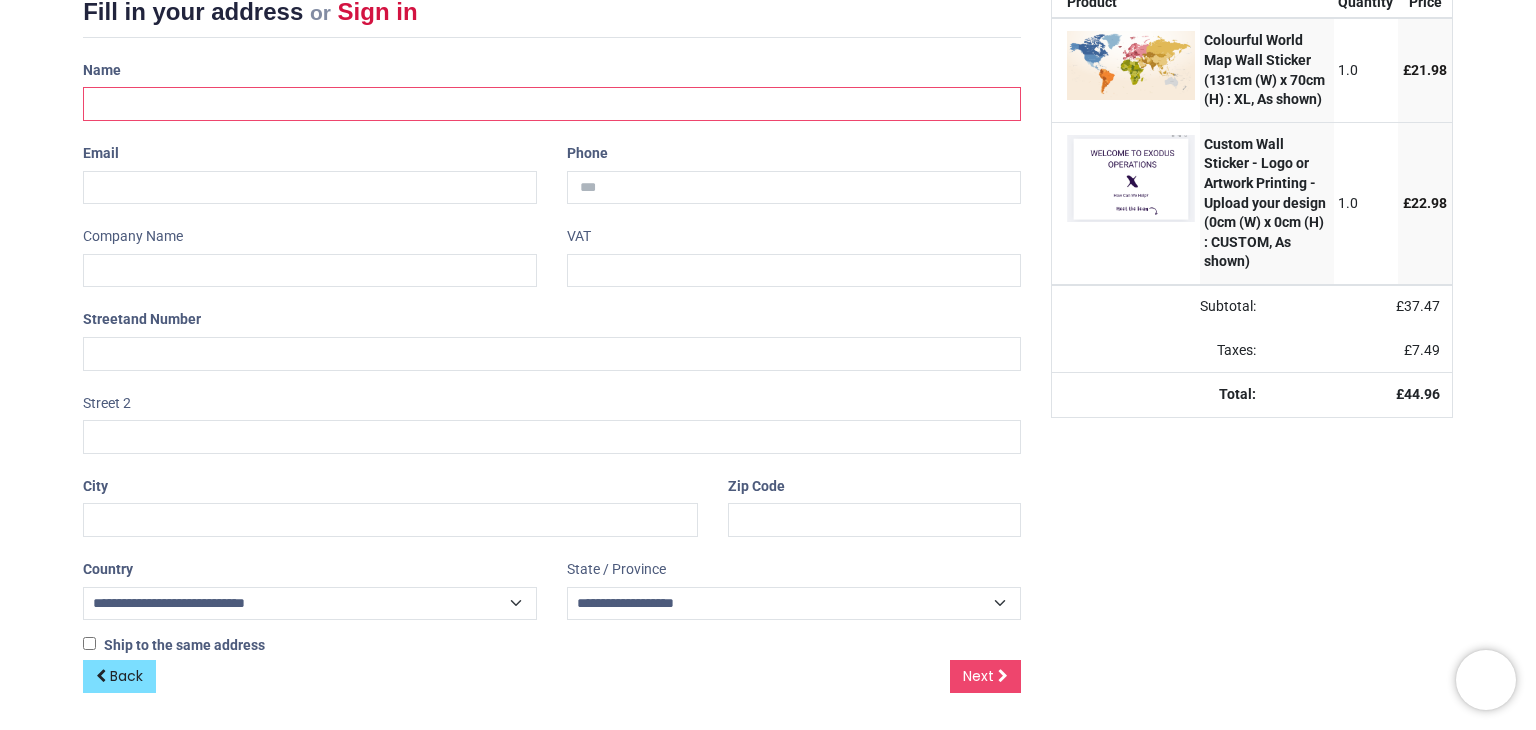 click at bounding box center (552, 104) 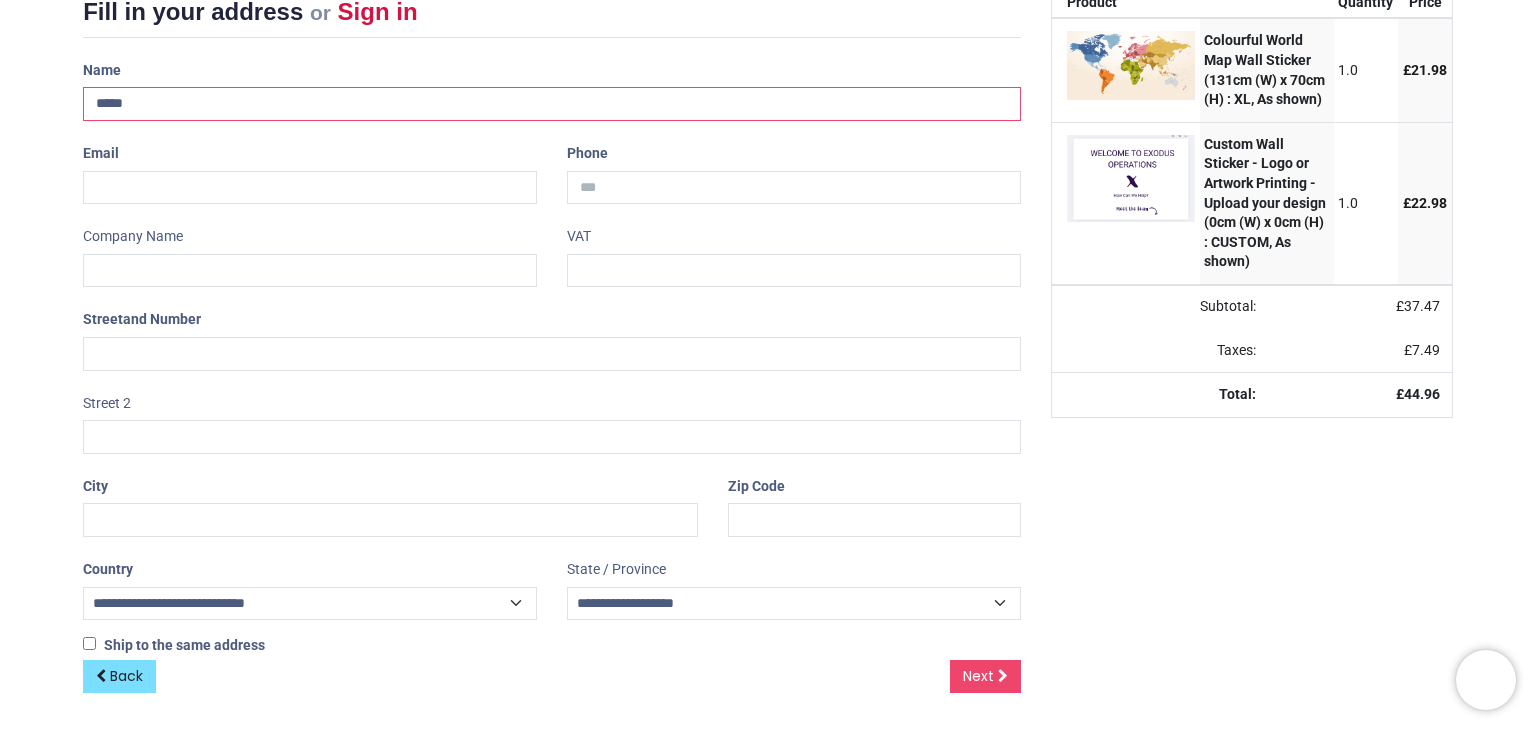 click on "*****" at bounding box center [552, 104] 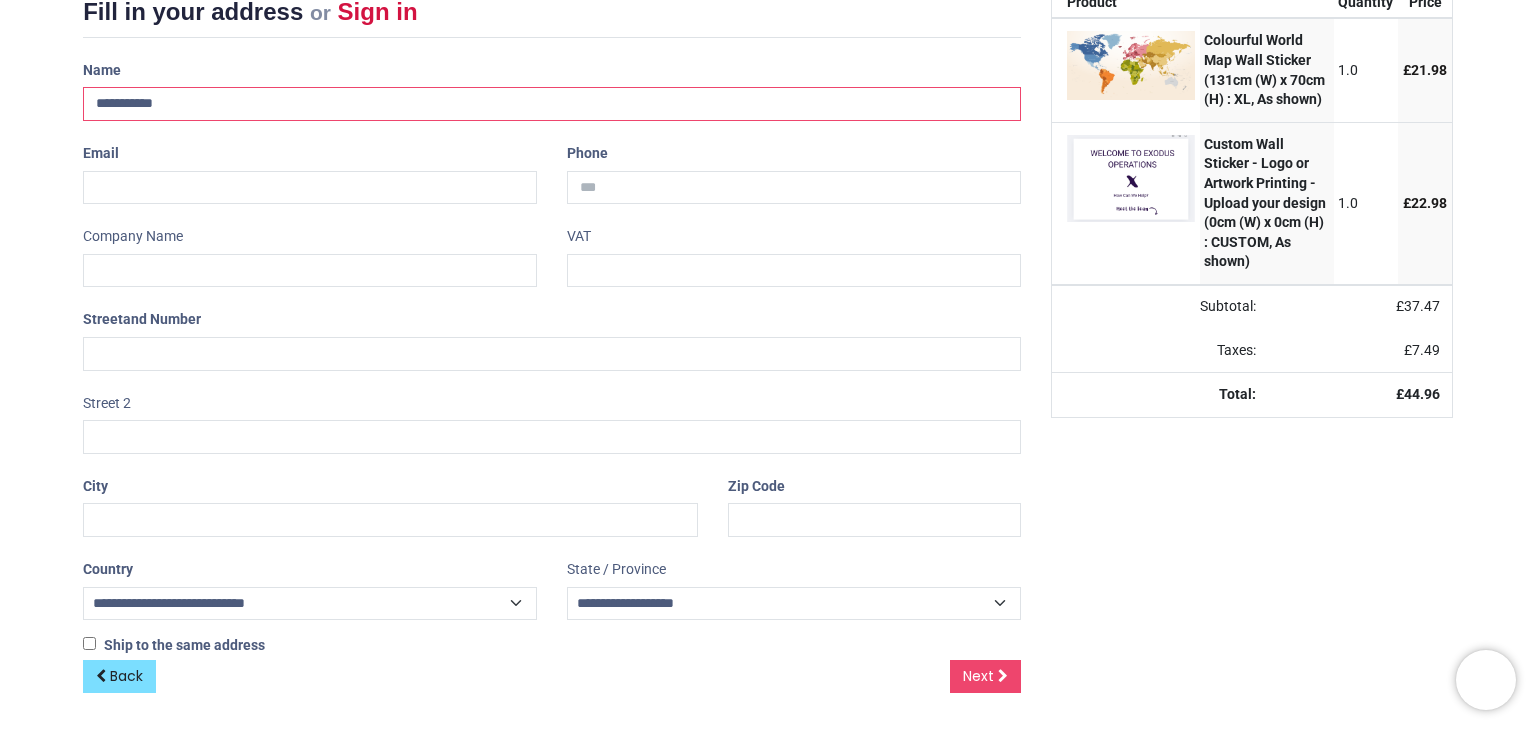 type on "**********" 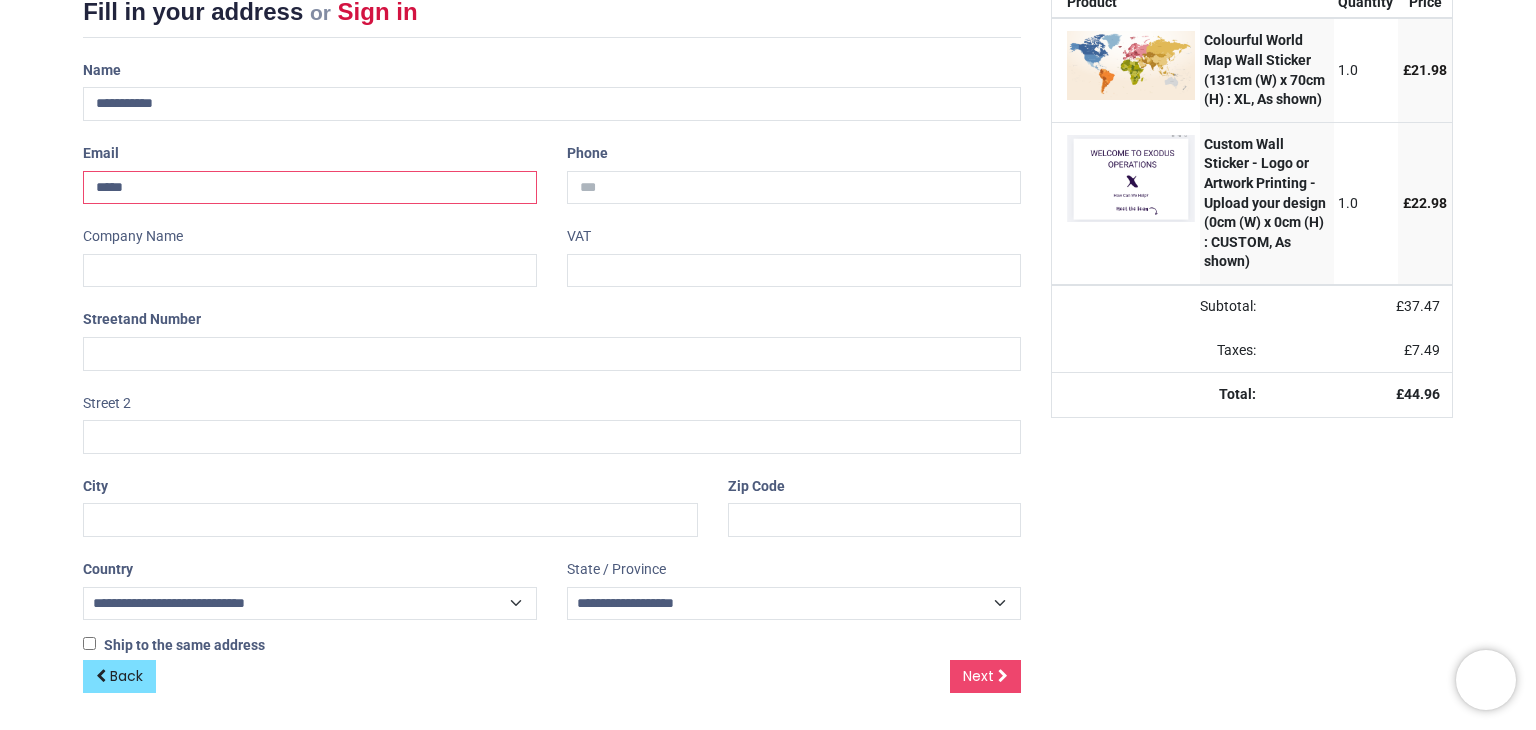 type on "**********" 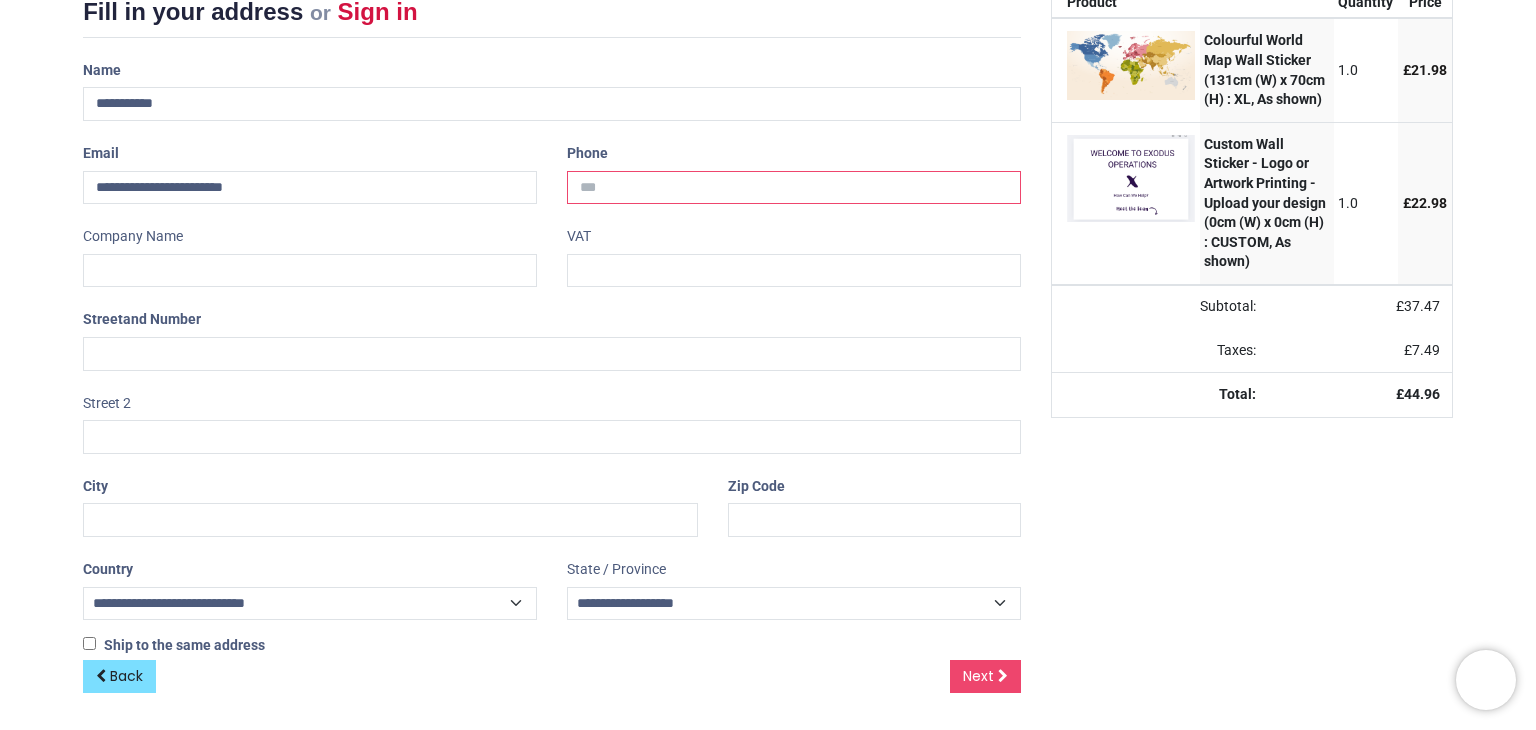 type on "**********" 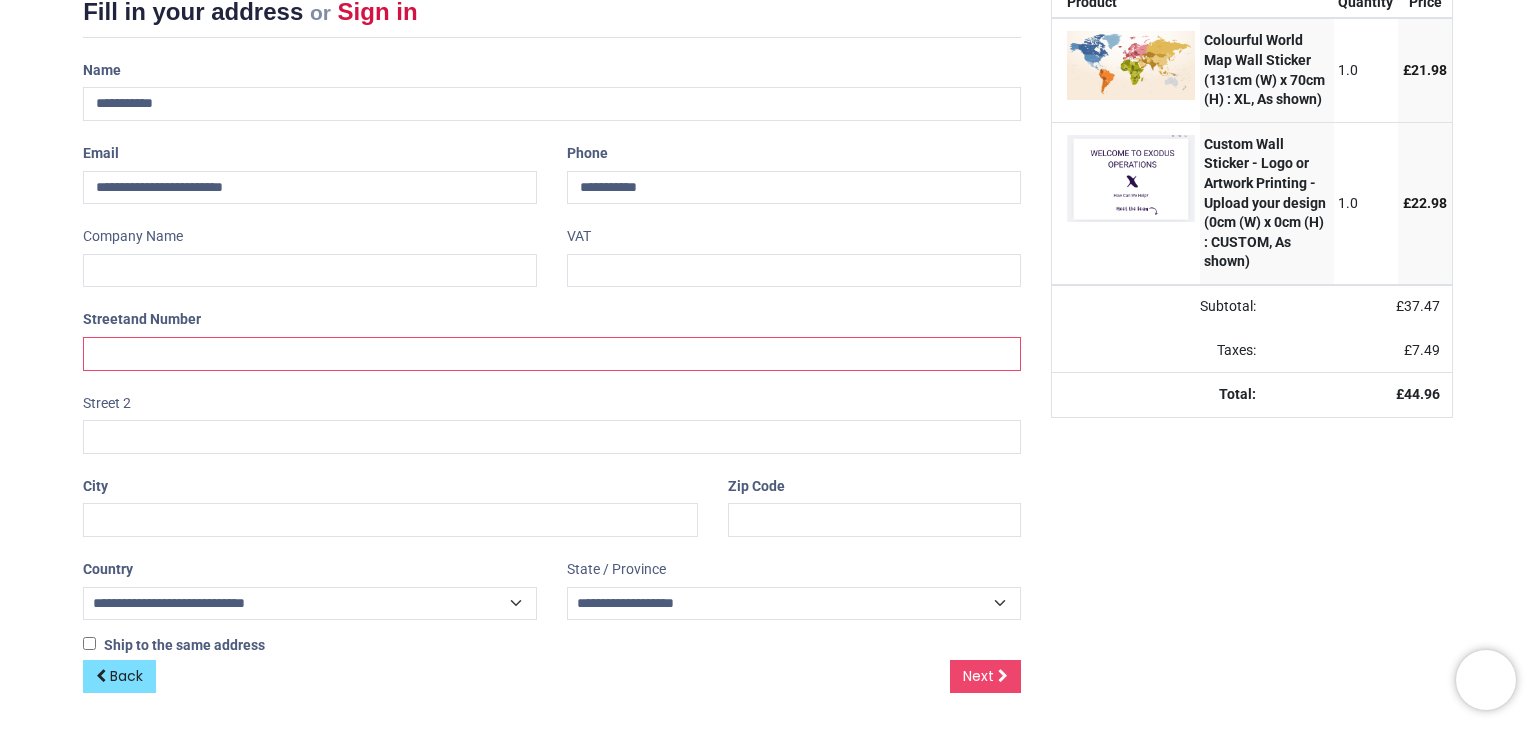 type on "**********" 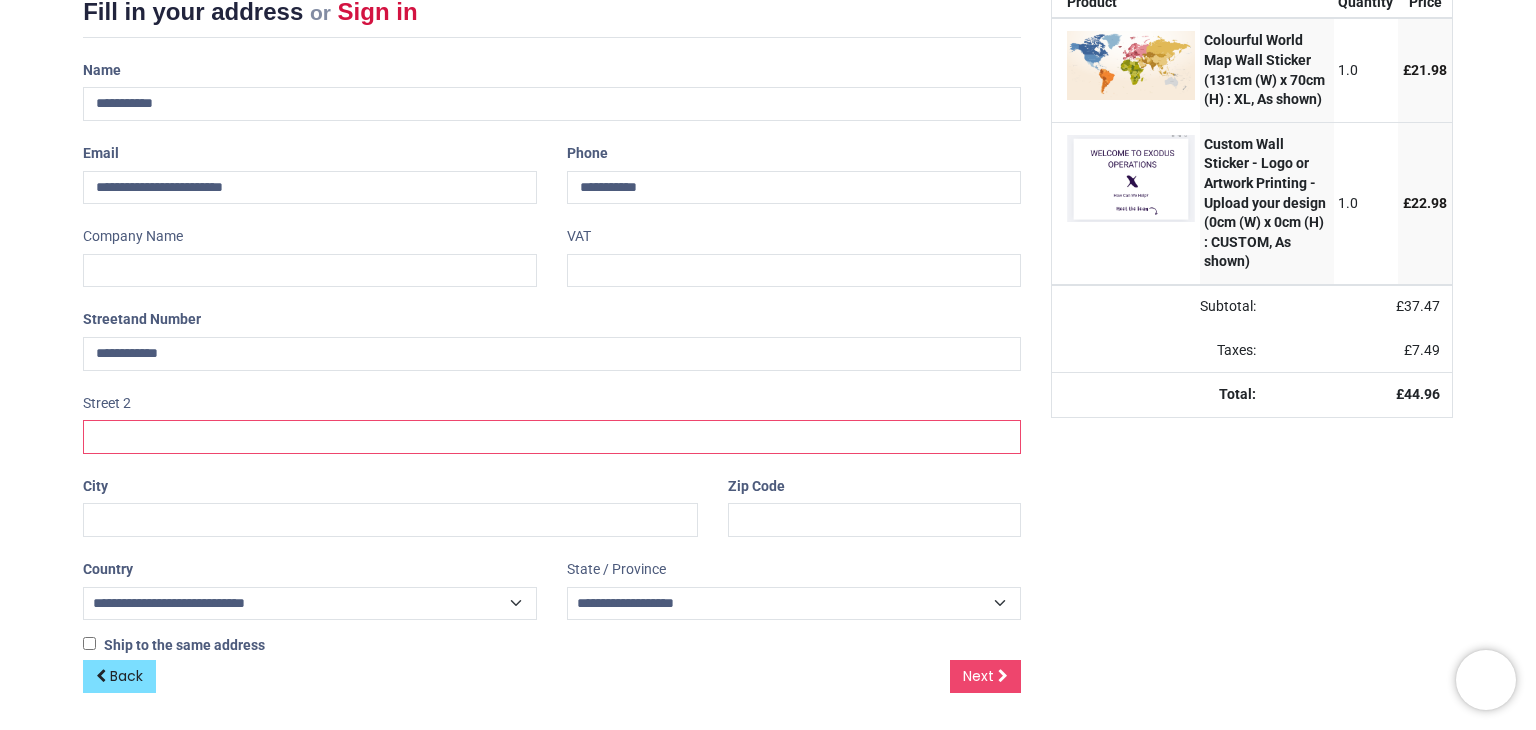 type on "**********" 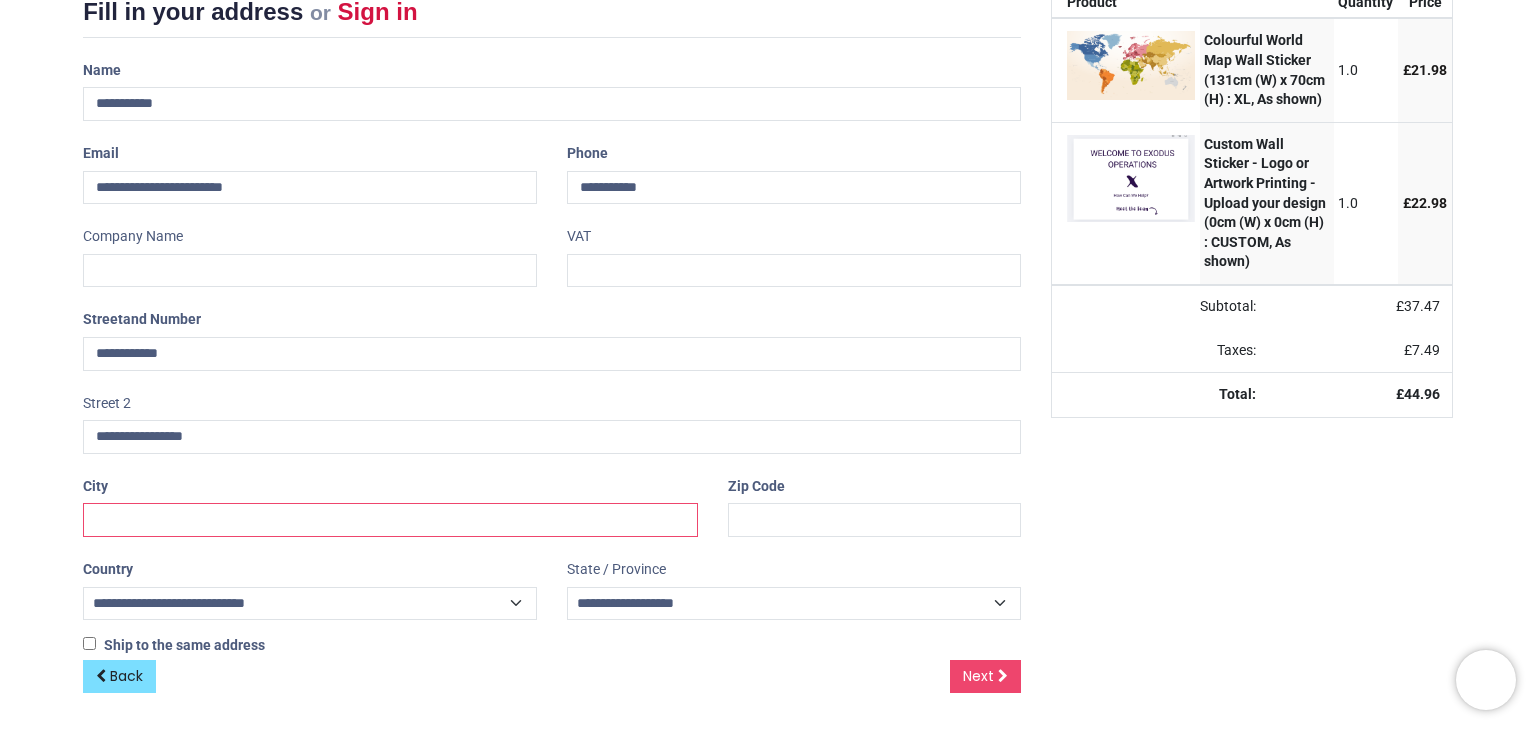 type on "*******" 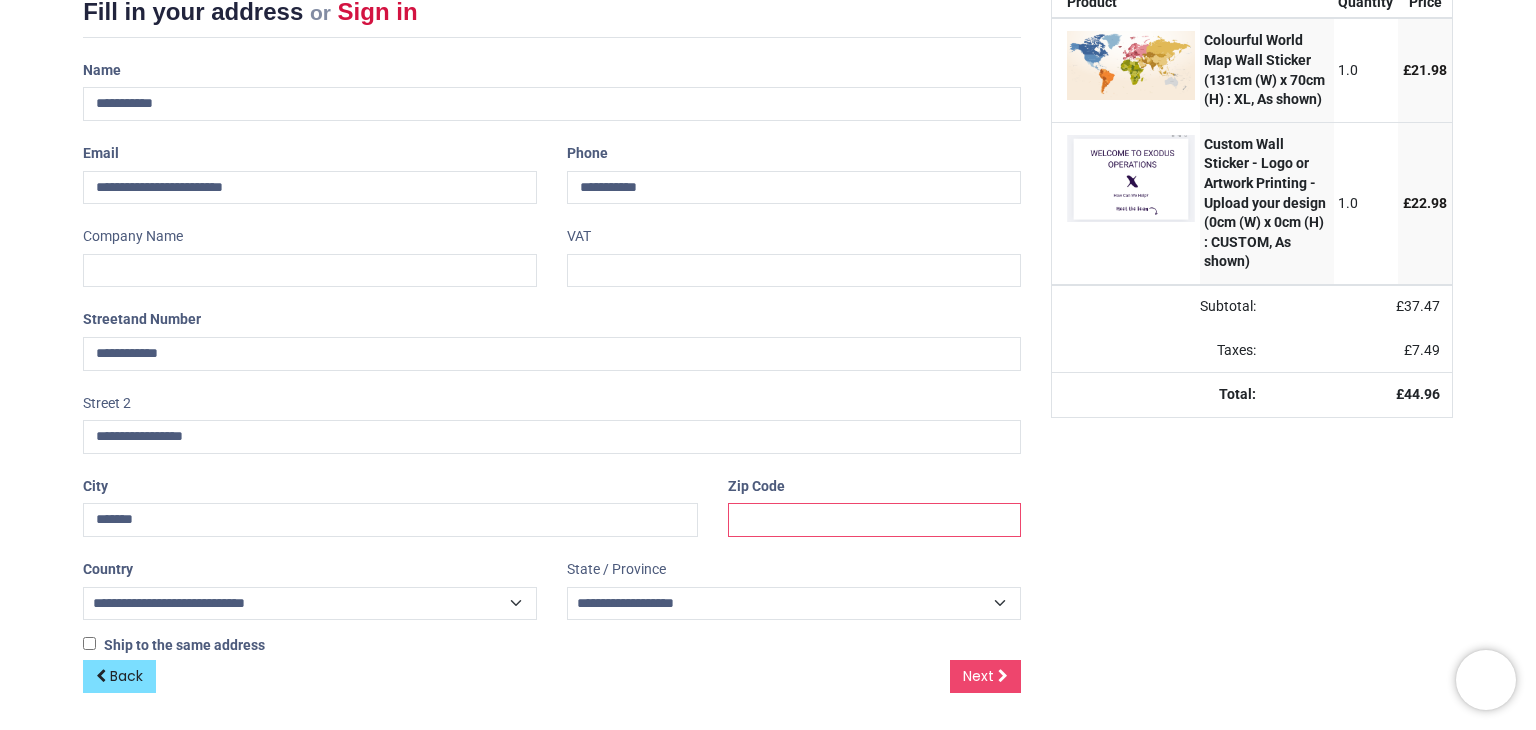 type on "********" 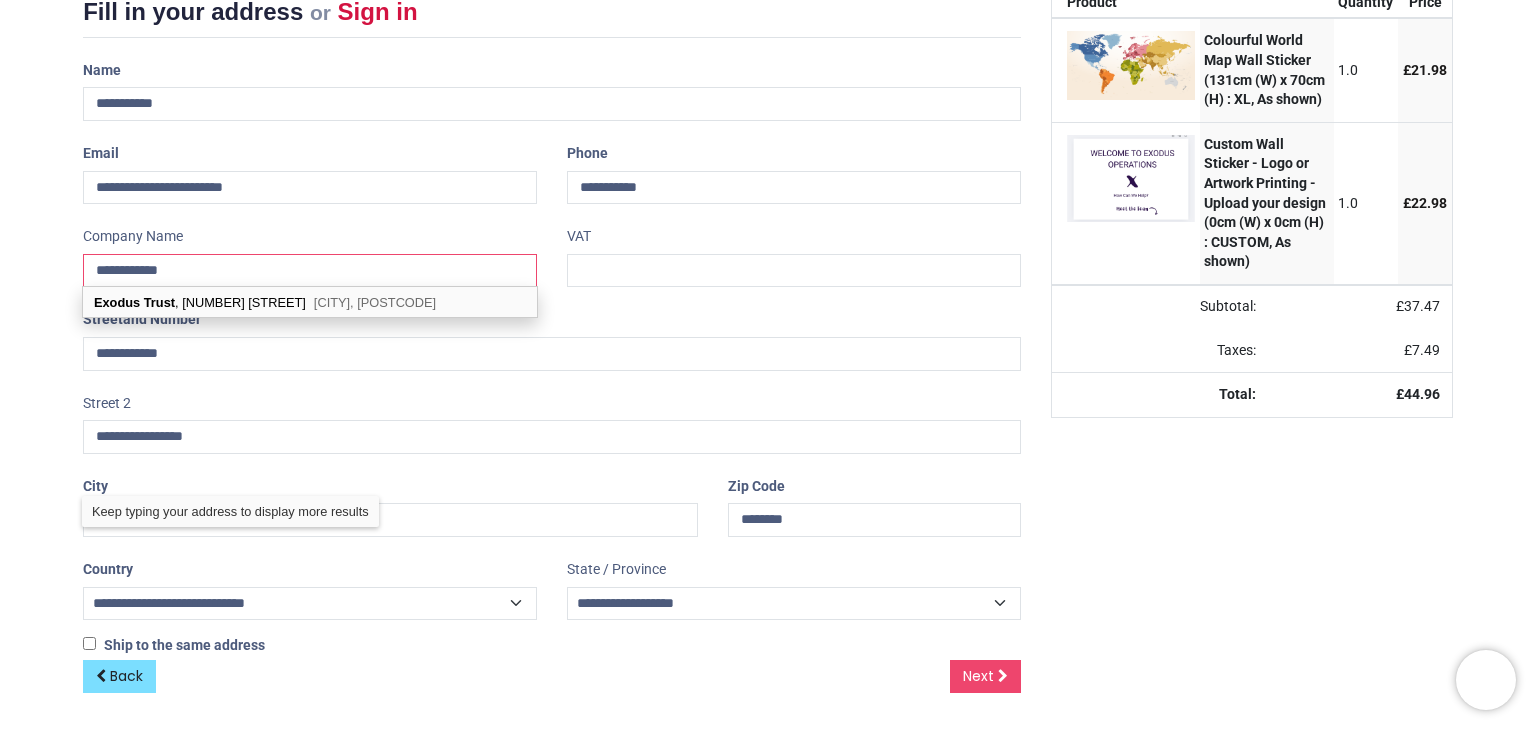 type on "**********" 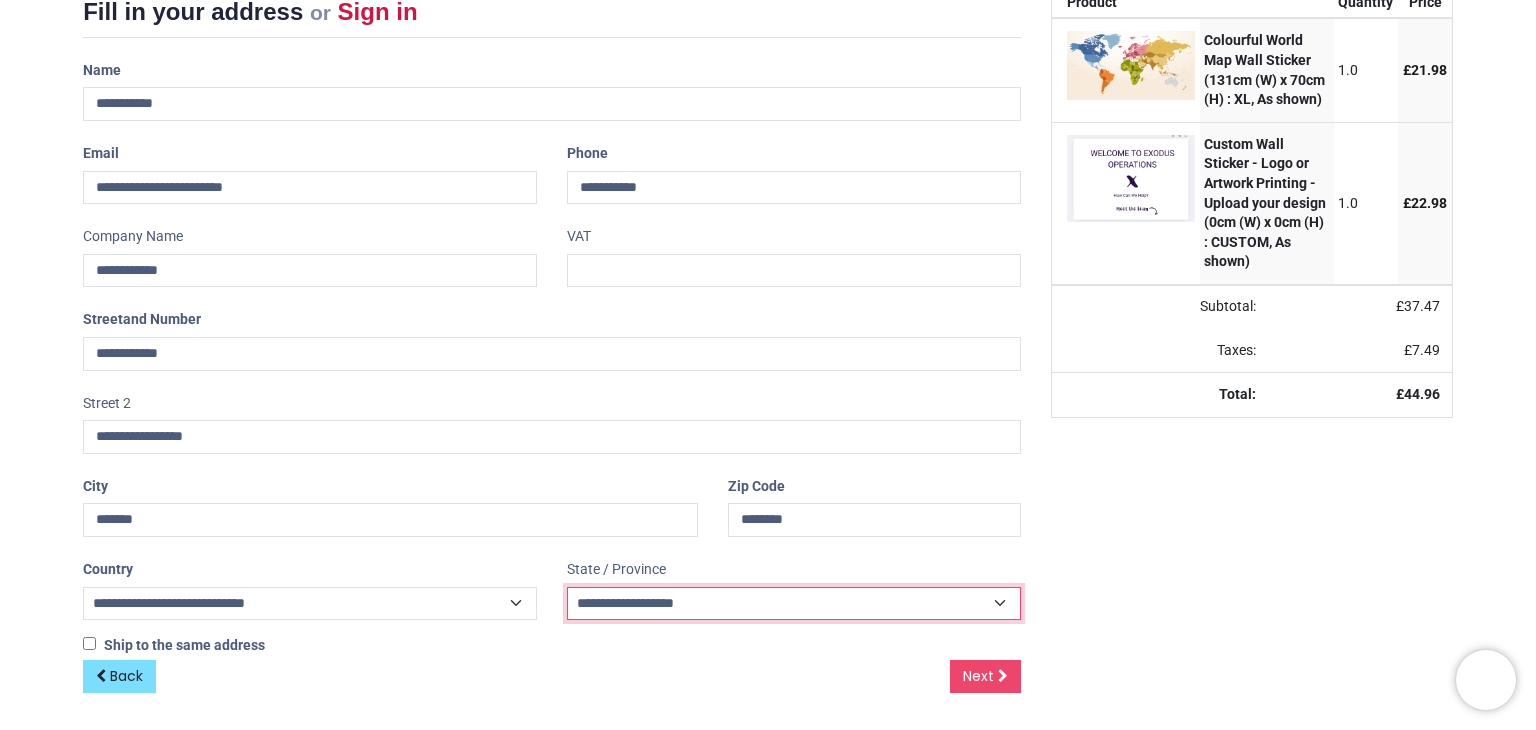 click on "**********" at bounding box center (794, 603) 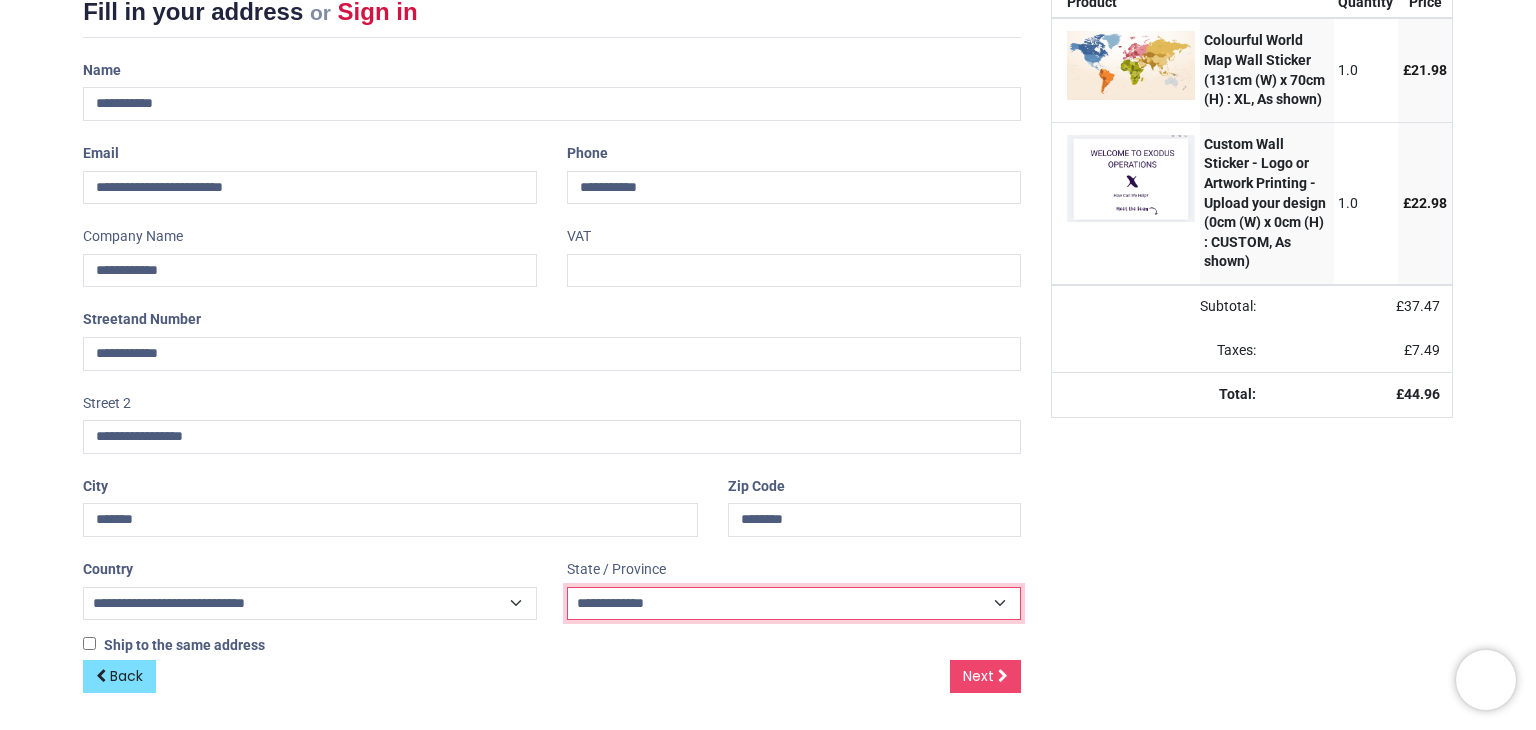 click on "**********" at bounding box center [794, 603] 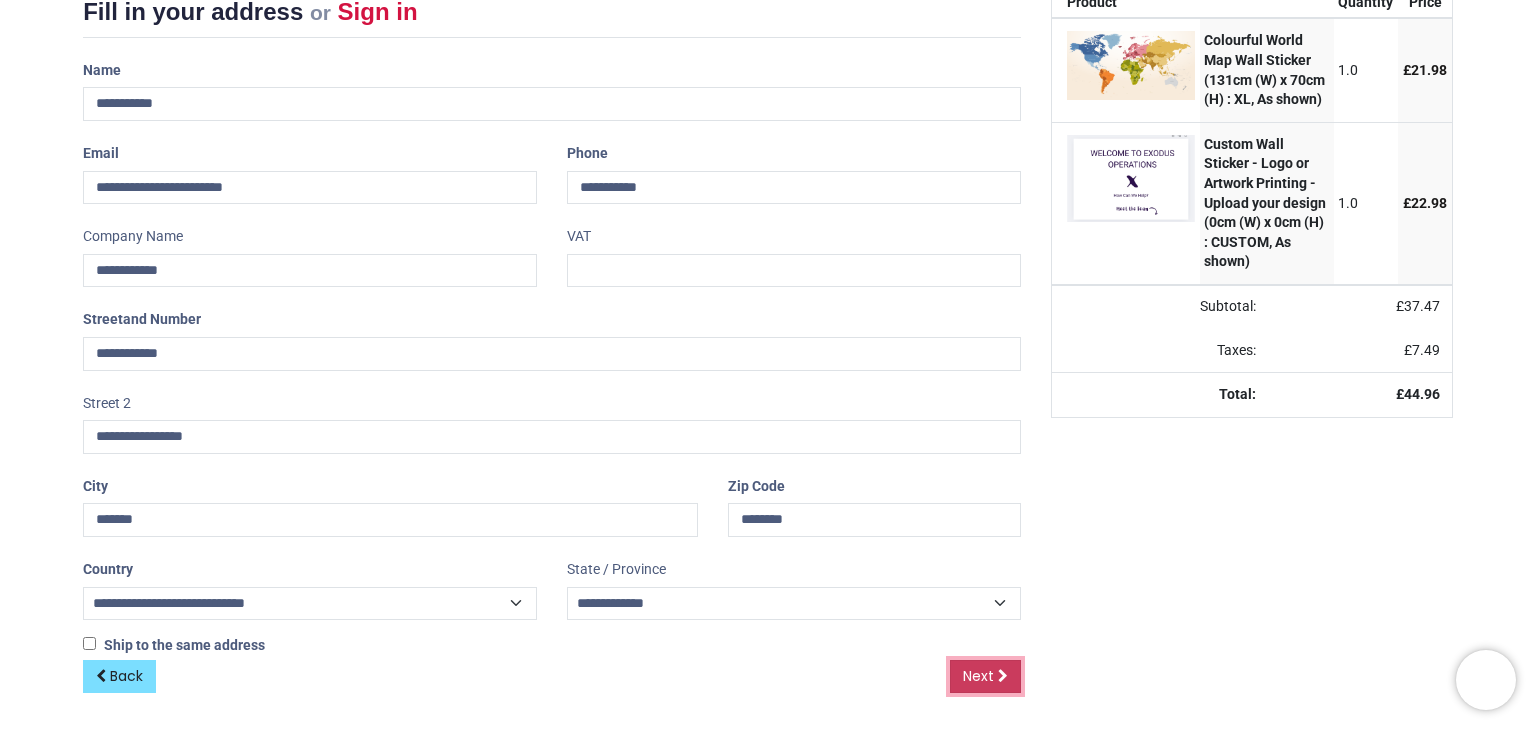 click on "Next" at bounding box center (978, 676) 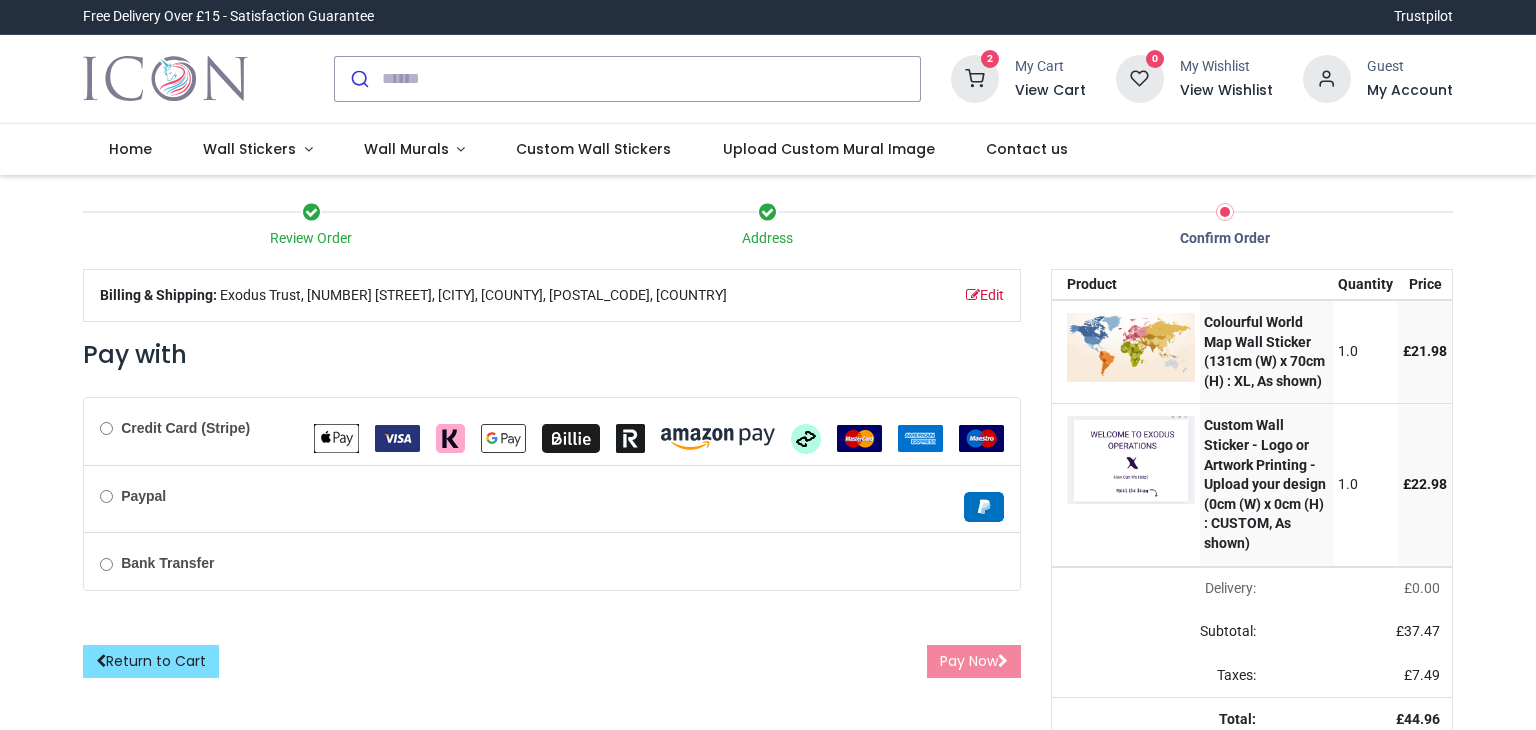 scroll, scrollTop: 0, scrollLeft: 0, axis: both 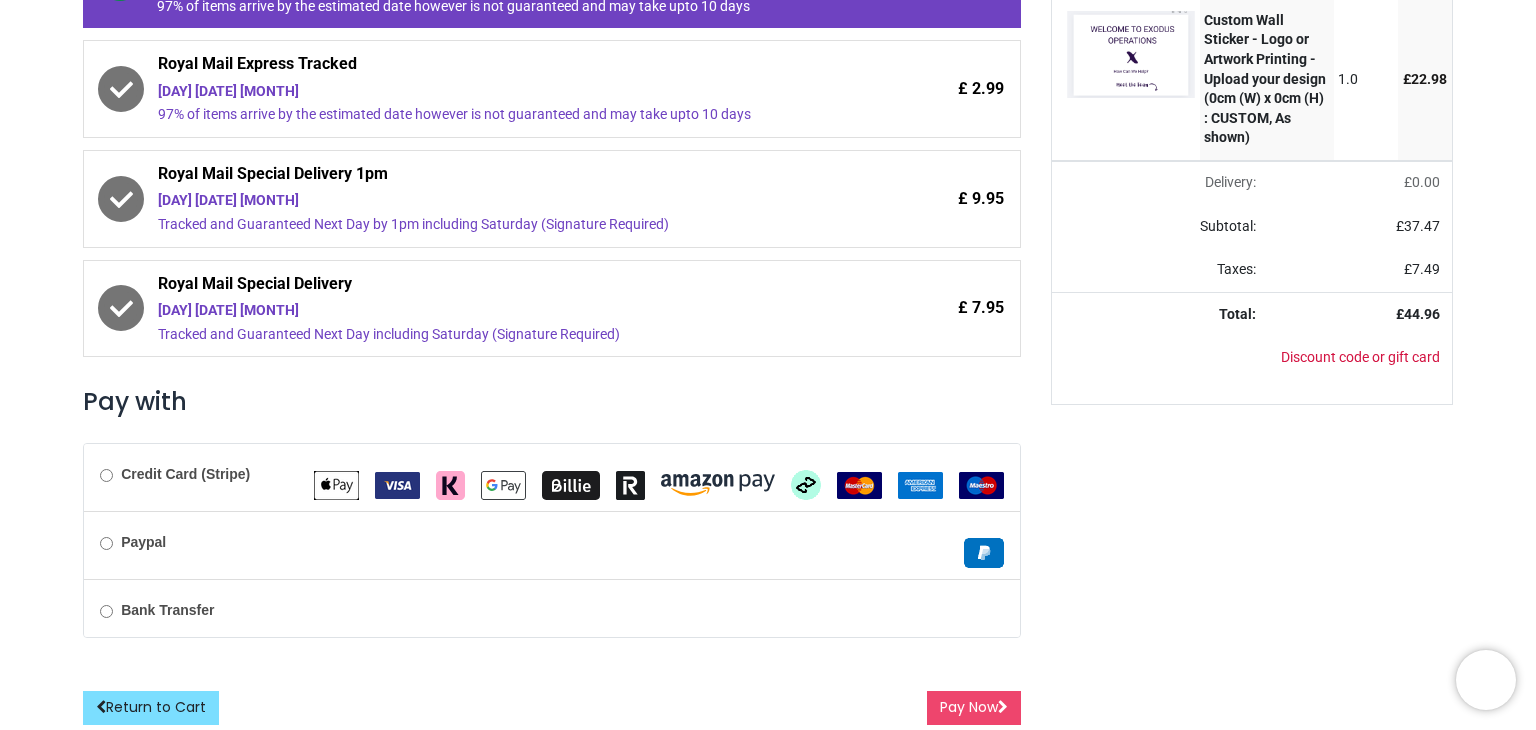 click on "Paypal" at bounding box center (552, 545) 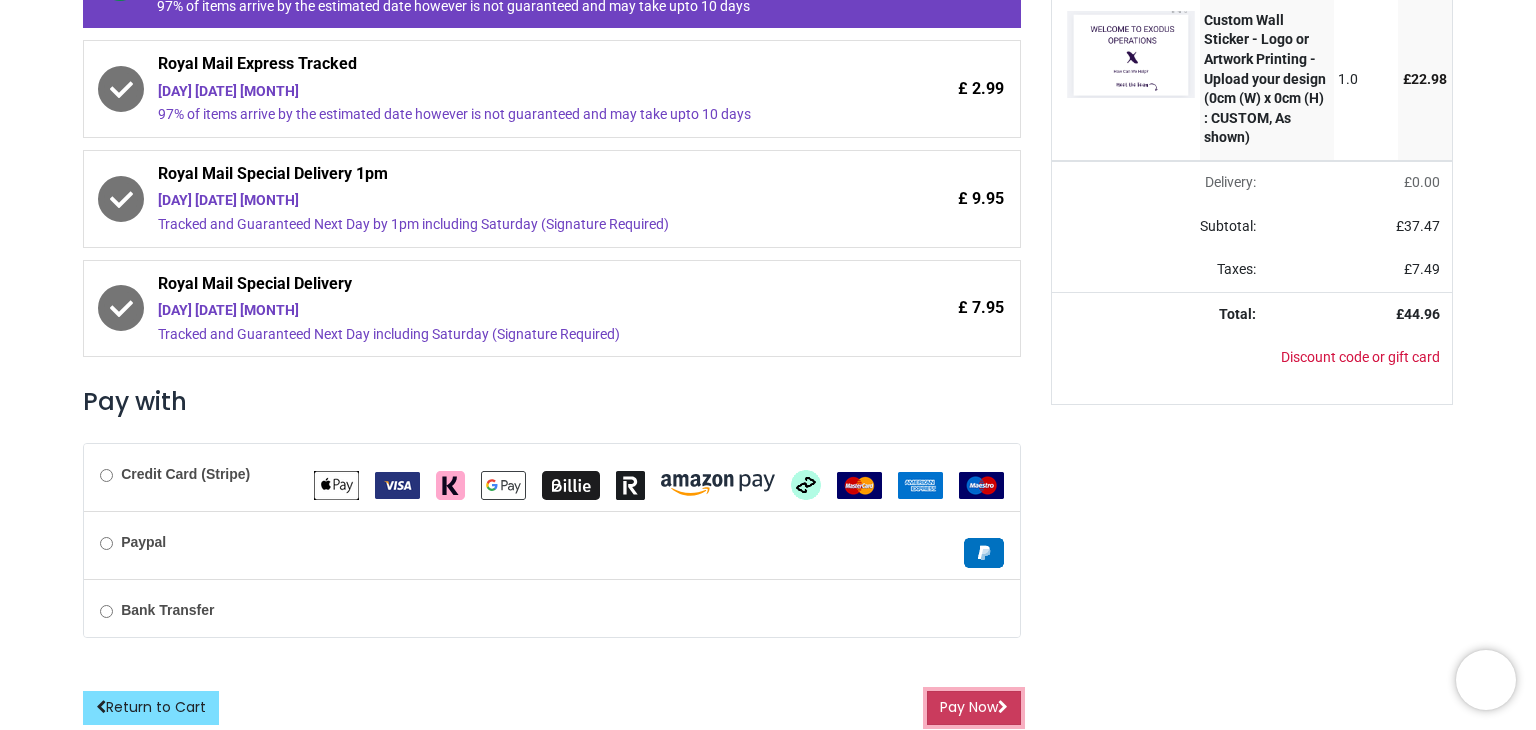 click on "Pay Now" at bounding box center (974, 708) 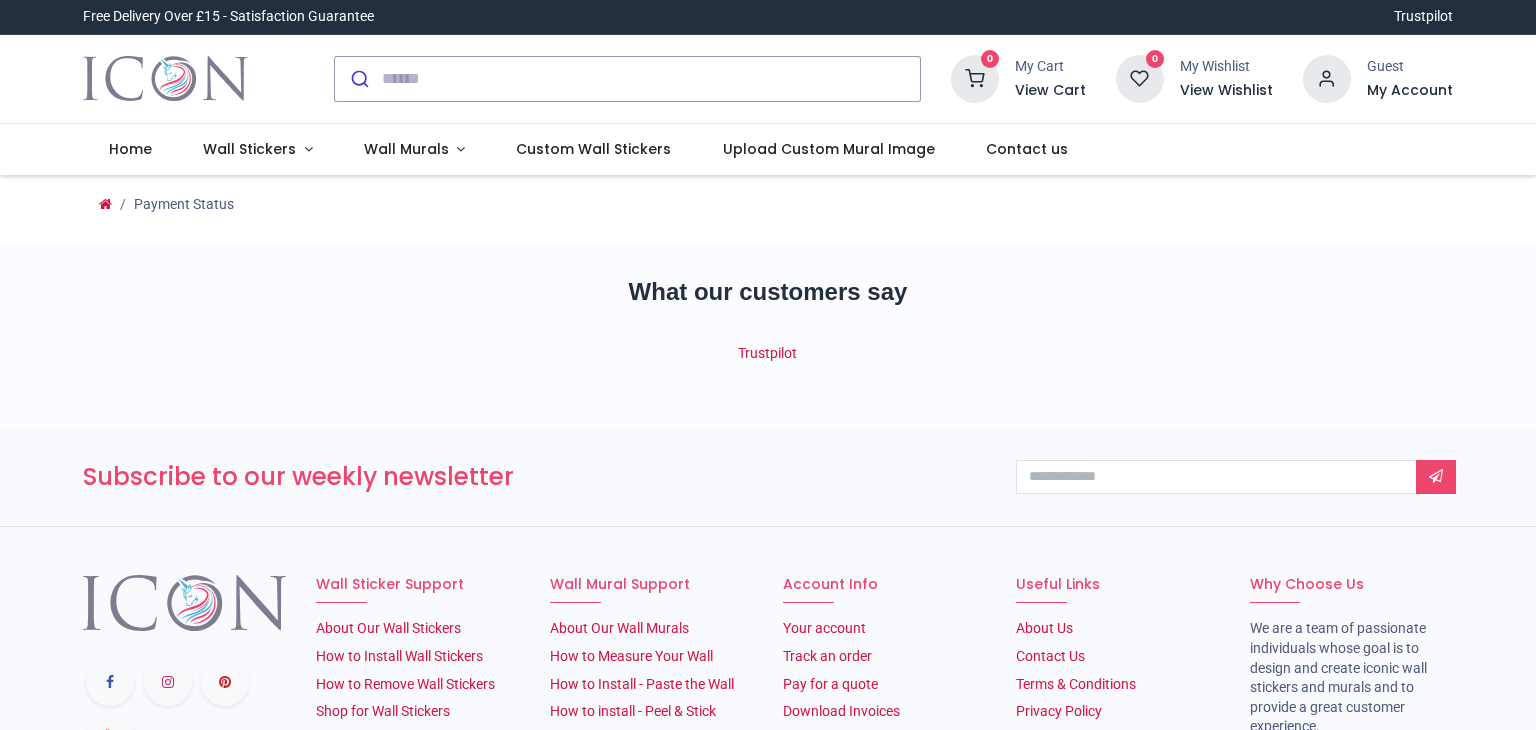 scroll, scrollTop: 0, scrollLeft: 0, axis: both 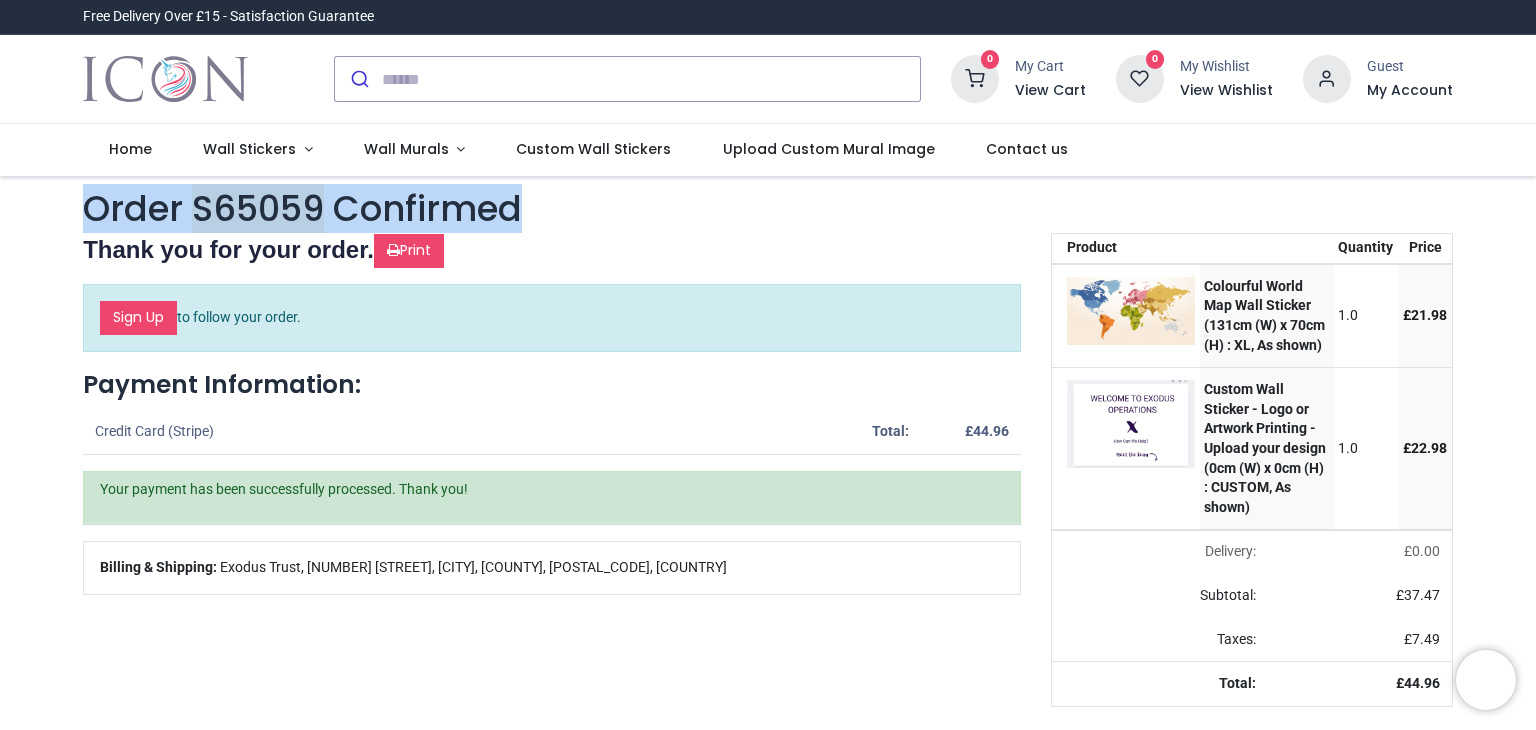 drag, startPoint x: 1531, startPoint y: 166, endPoint x: 1534, endPoint y: 177, distance: 11.401754 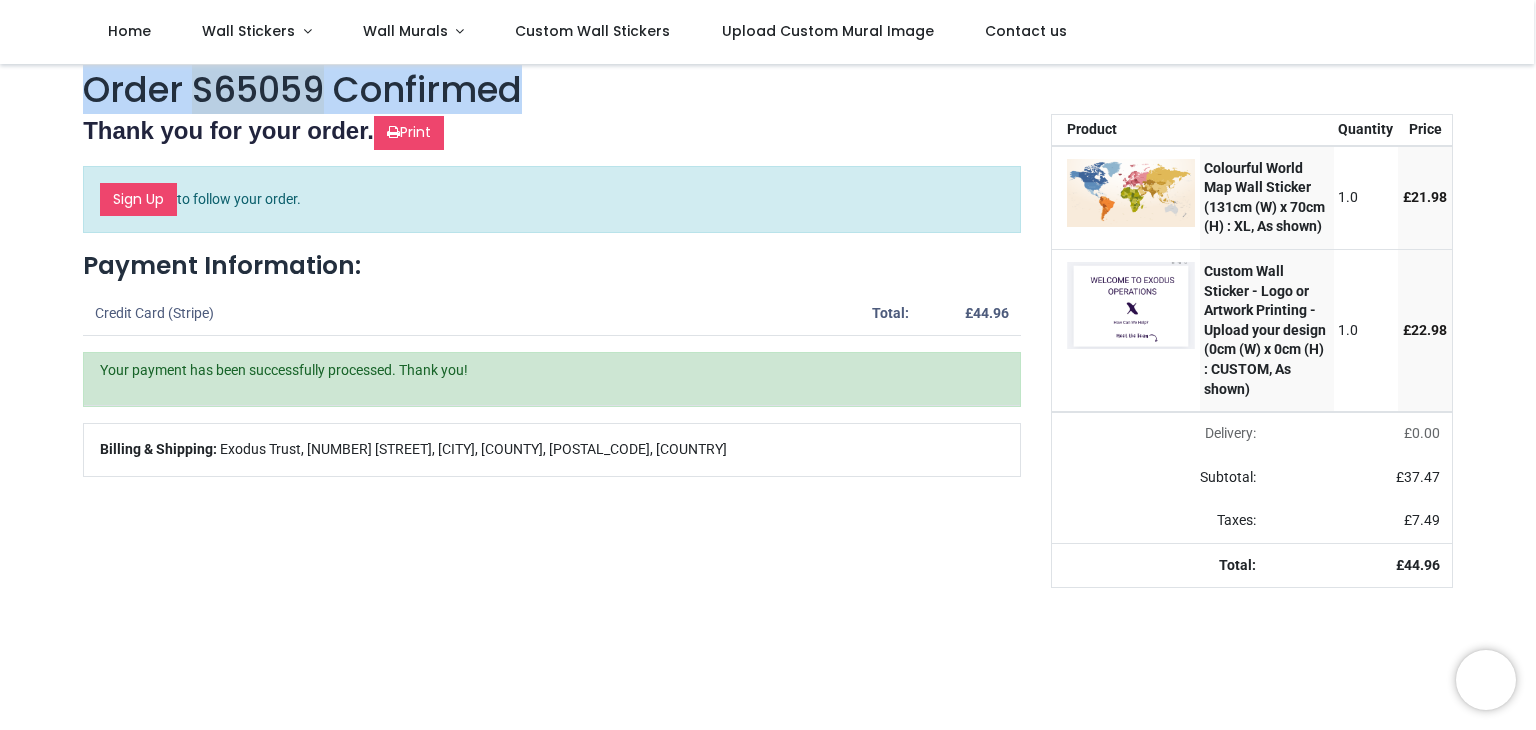 scroll, scrollTop: 0, scrollLeft: 0, axis: both 